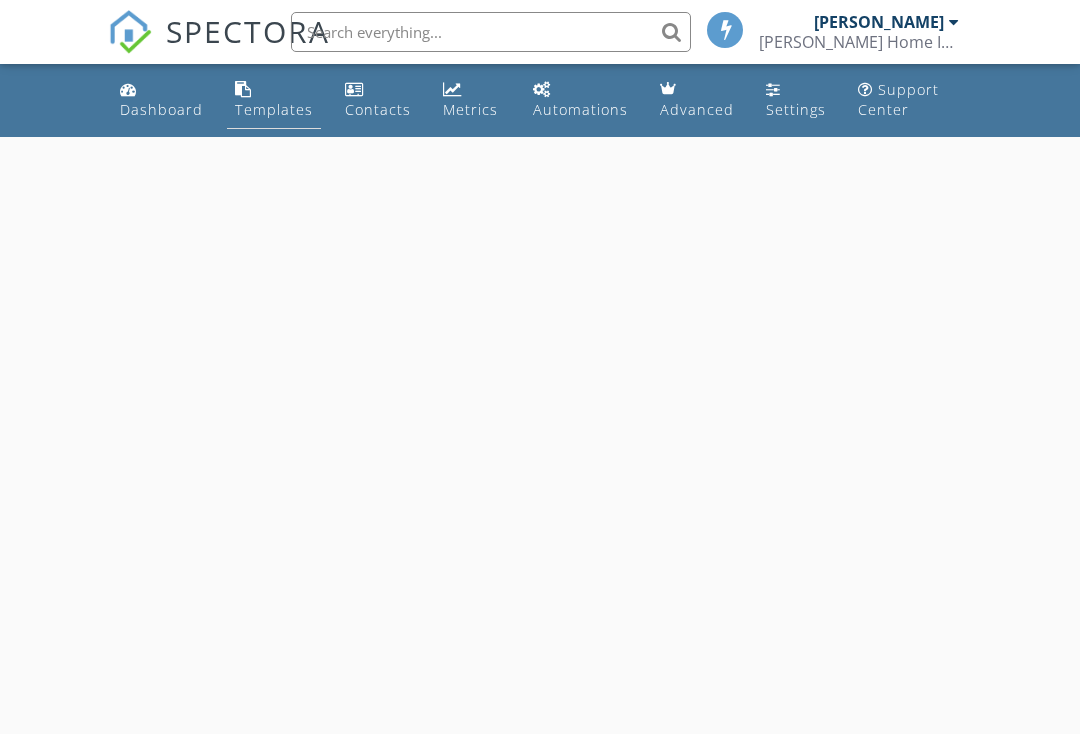 scroll, scrollTop: 0, scrollLeft: 0, axis: both 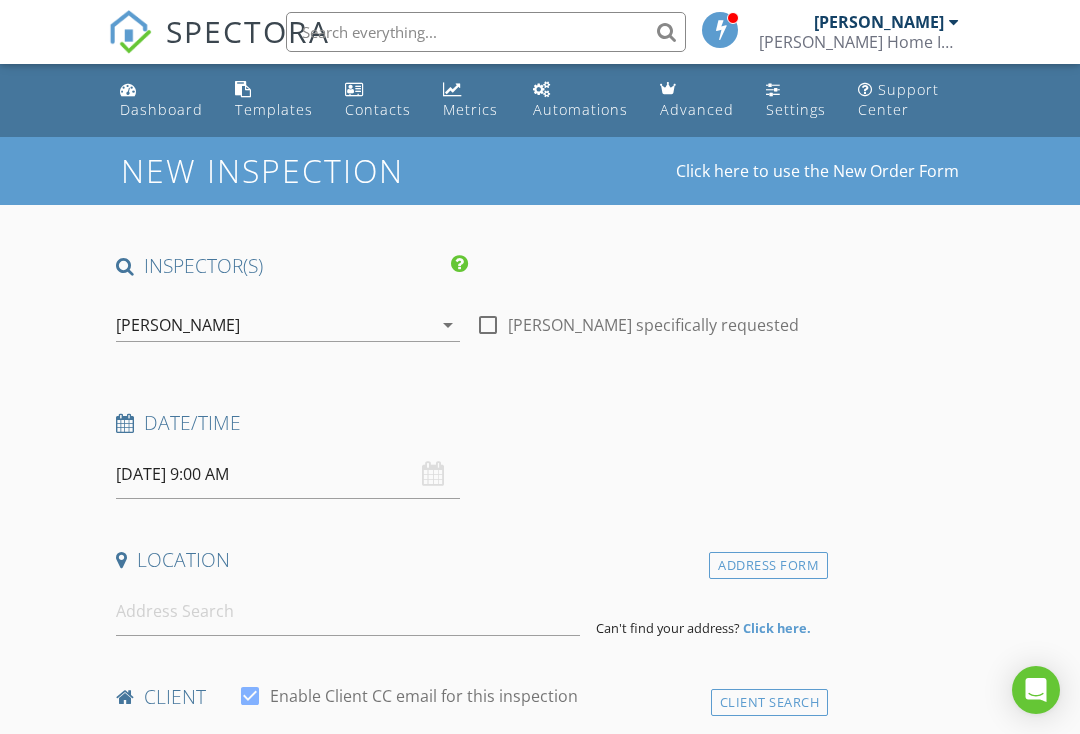 click at bounding box center [488, 325] 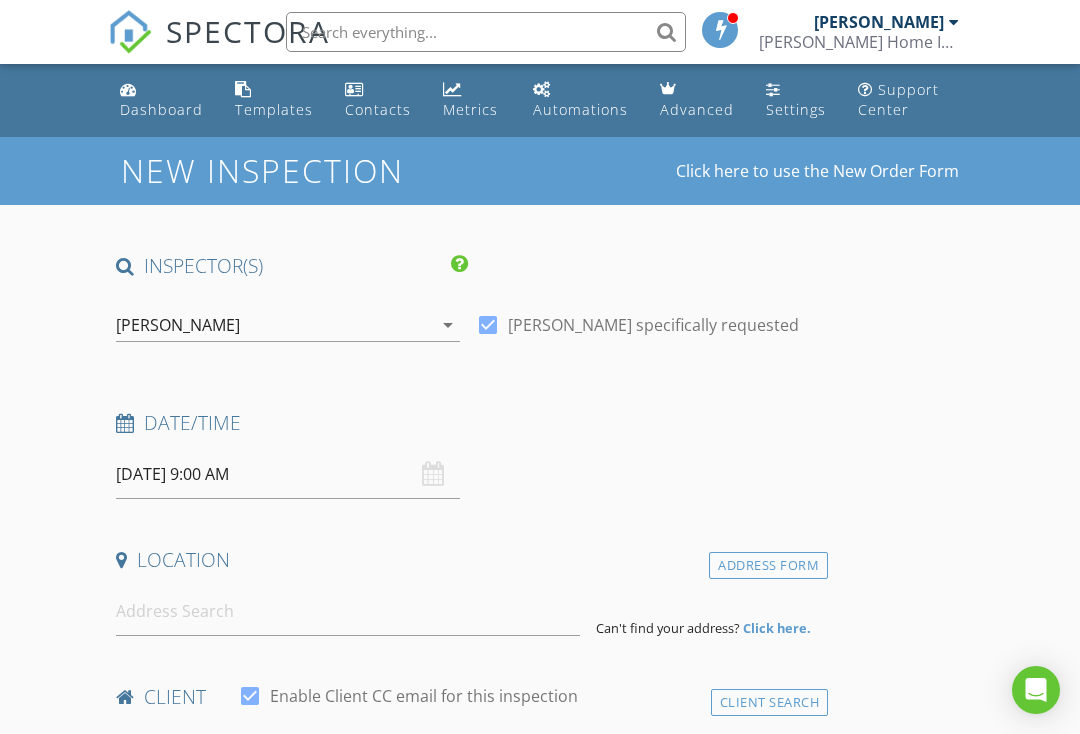 click on "07/15/2025 9:00 AM" at bounding box center [288, 474] 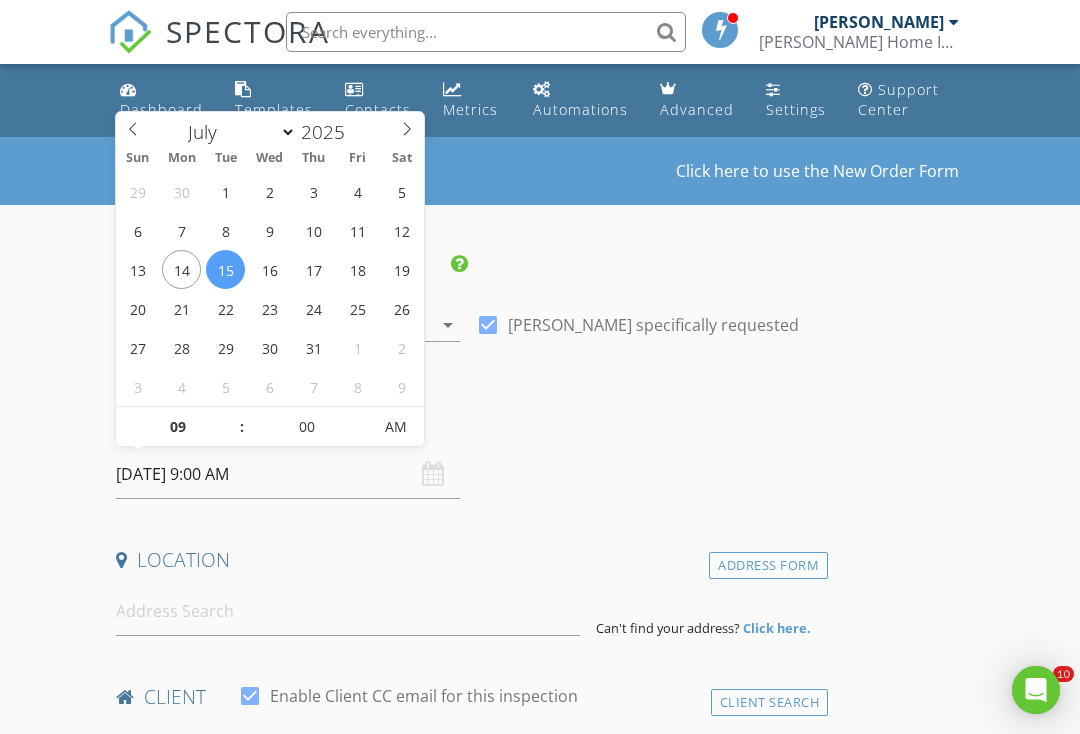 scroll, scrollTop: 0, scrollLeft: 0, axis: both 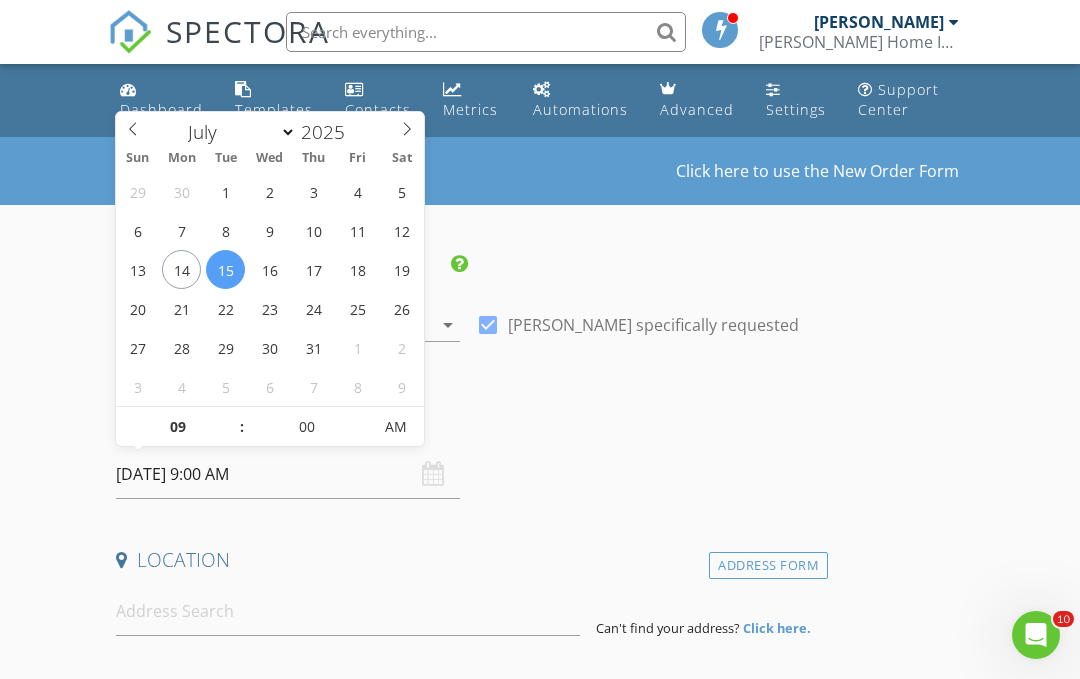 click on "Date/Time" at bounding box center (468, 423) 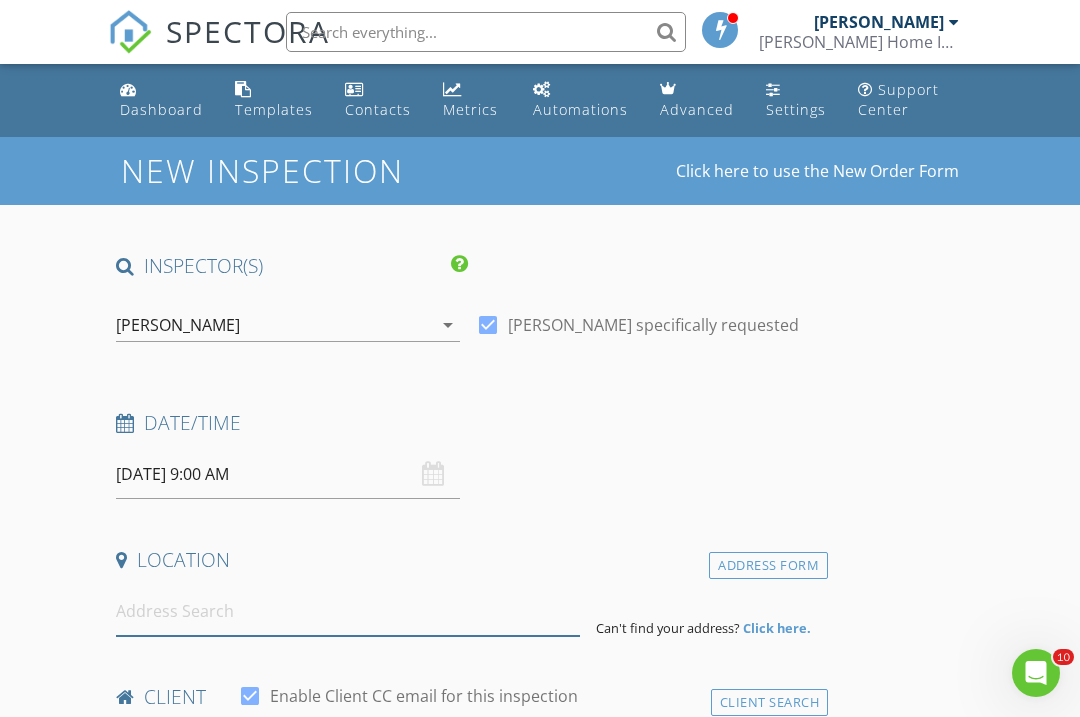 click at bounding box center [348, 611] 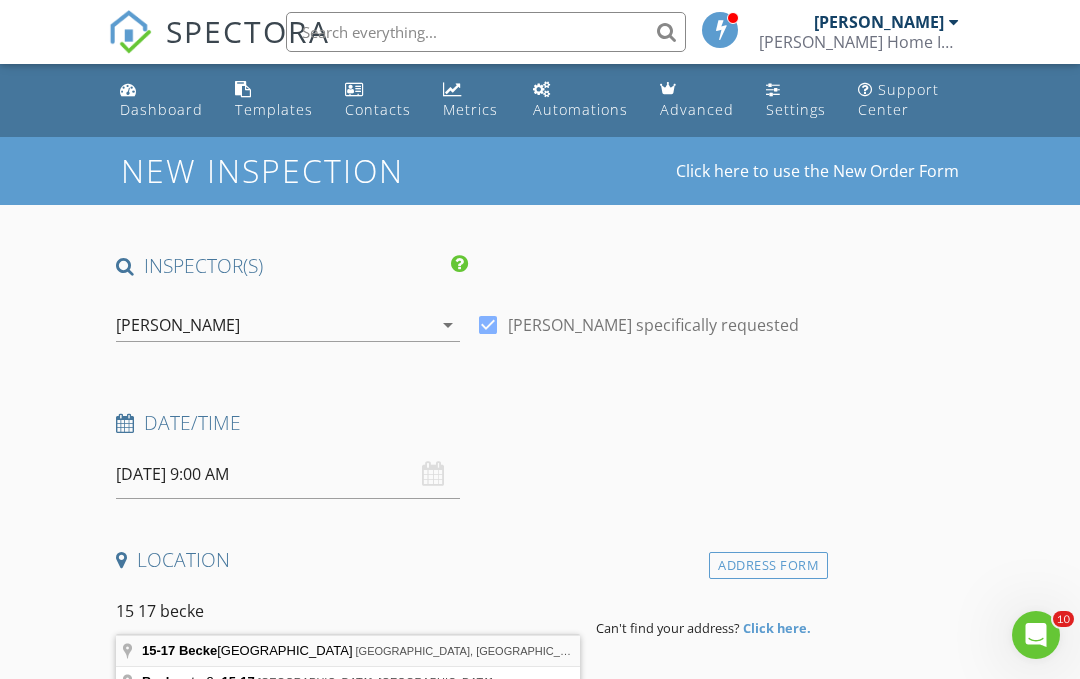 type on "15-17 Beckerle Street, Danbury, CT, USA" 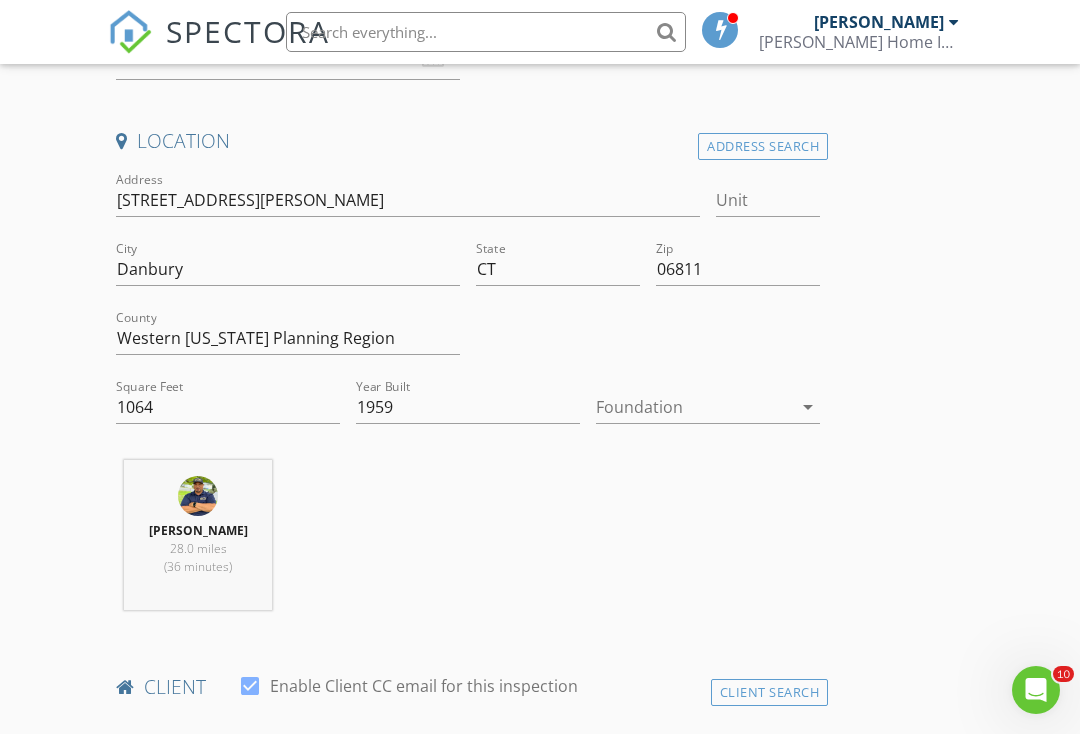 scroll, scrollTop: 444, scrollLeft: 0, axis: vertical 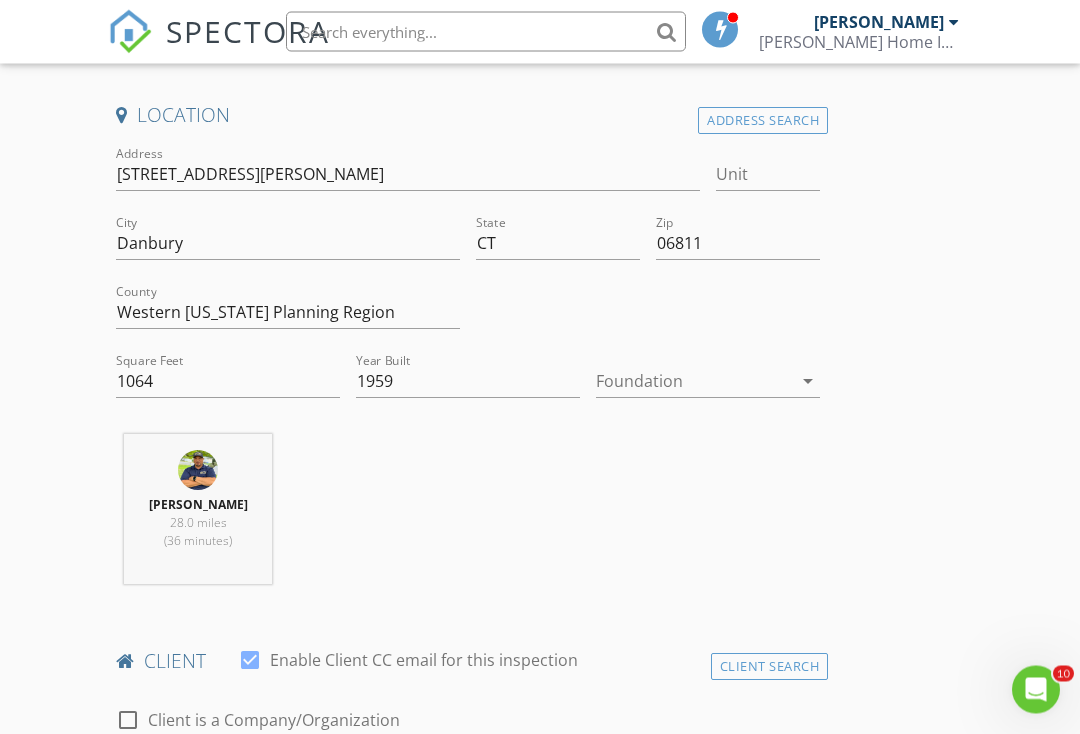 drag, startPoint x: 1074, startPoint y: 87, endPoint x: 946, endPoint y: 220, distance: 184.58873 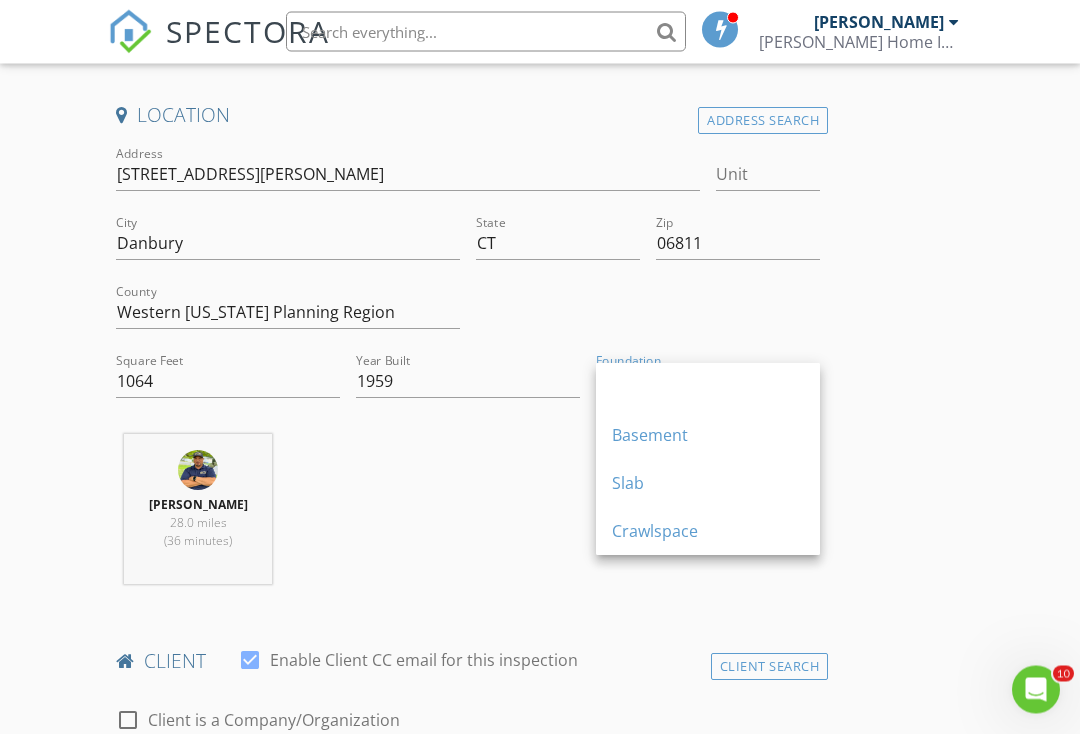 scroll, scrollTop: 445, scrollLeft: 0, axis: vertical 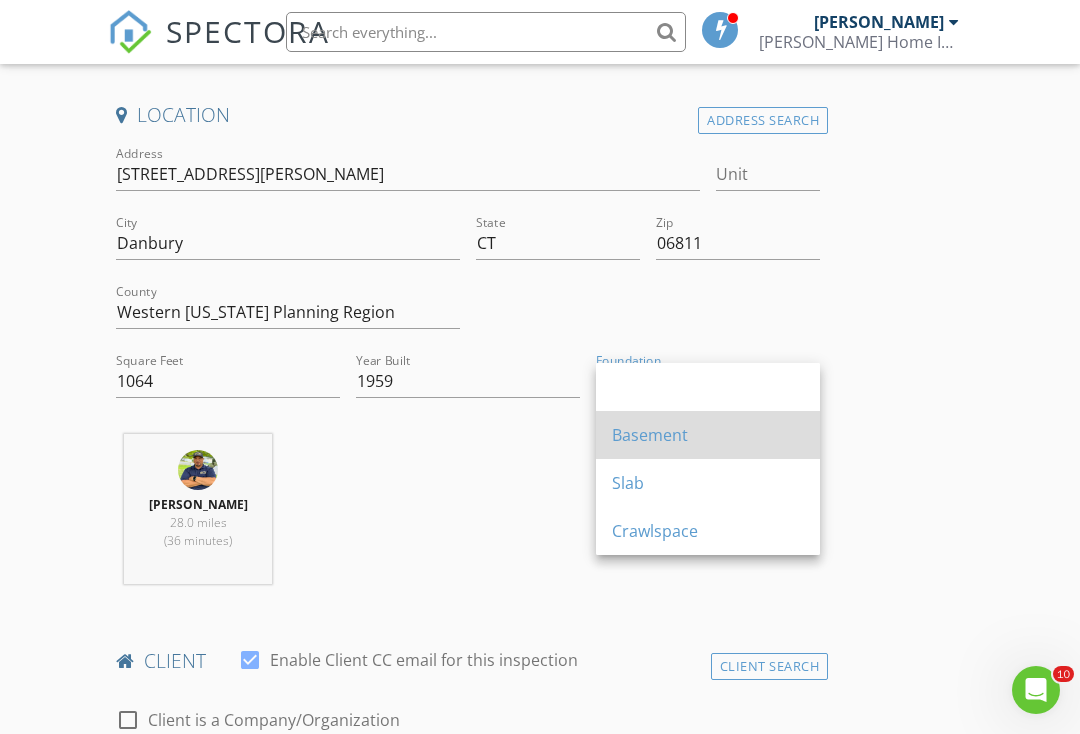 click on "Basement" at bounding box center [708, 435] 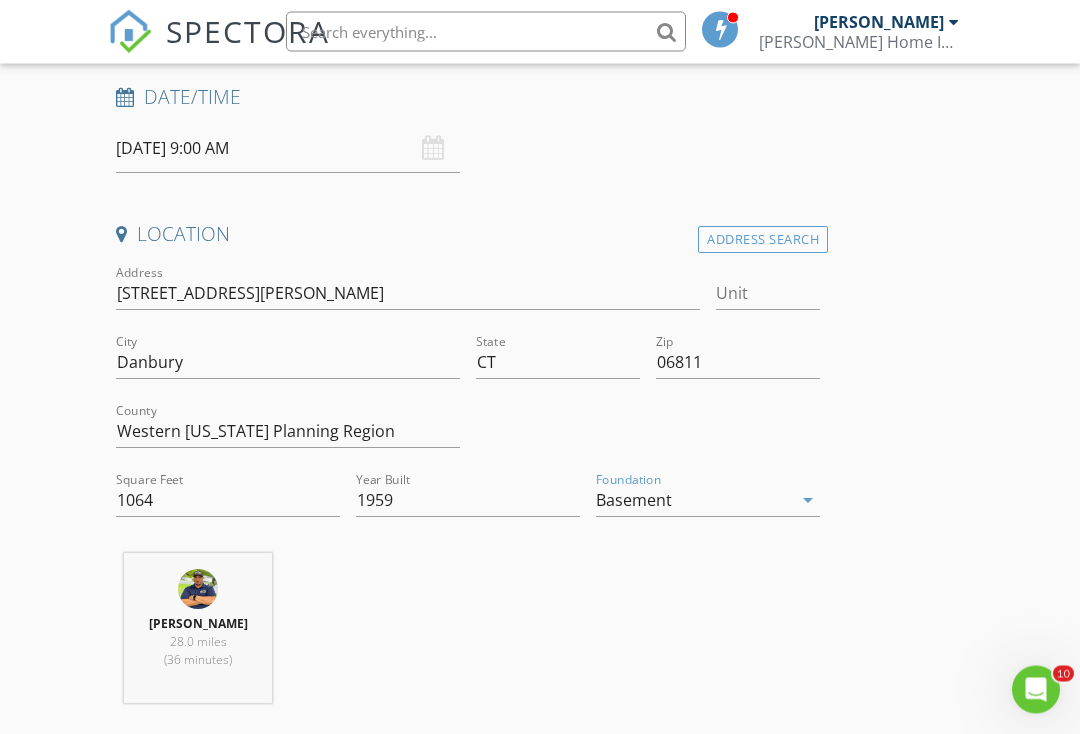 drag, startPoint x: 1074, startPoint y: 209, endPoint x: 1060, endPoint y: 333, distance: 124.78782 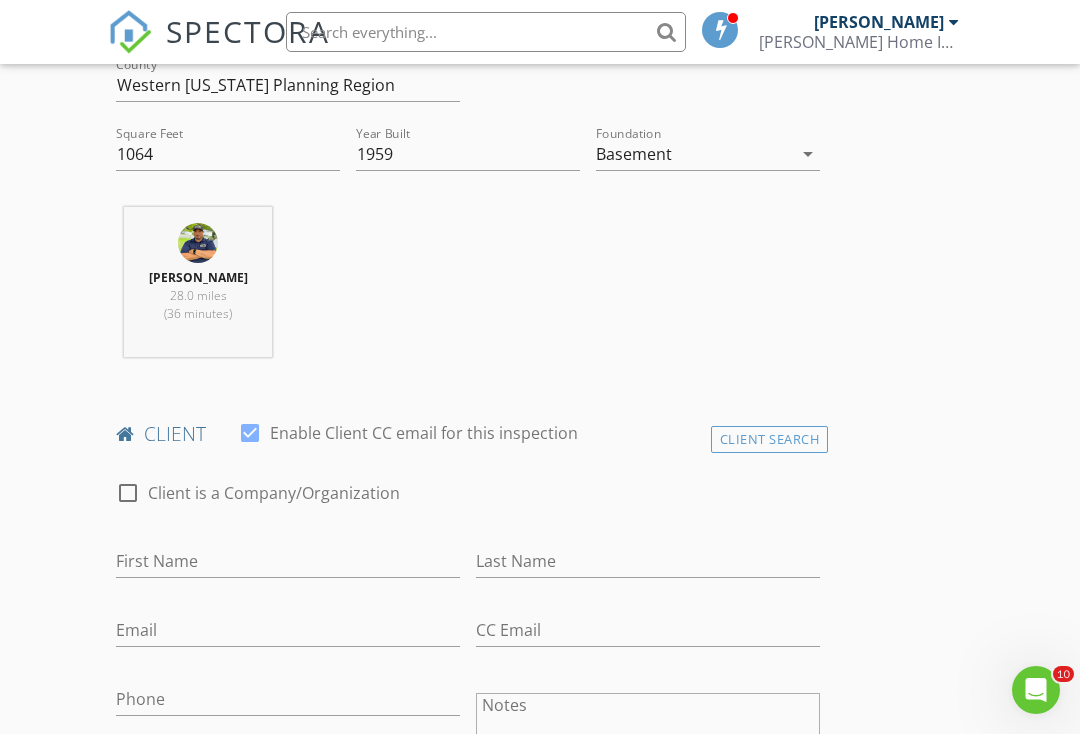 scroll, scrollTop: 1051, scrollLeft: 0, axis: vertical 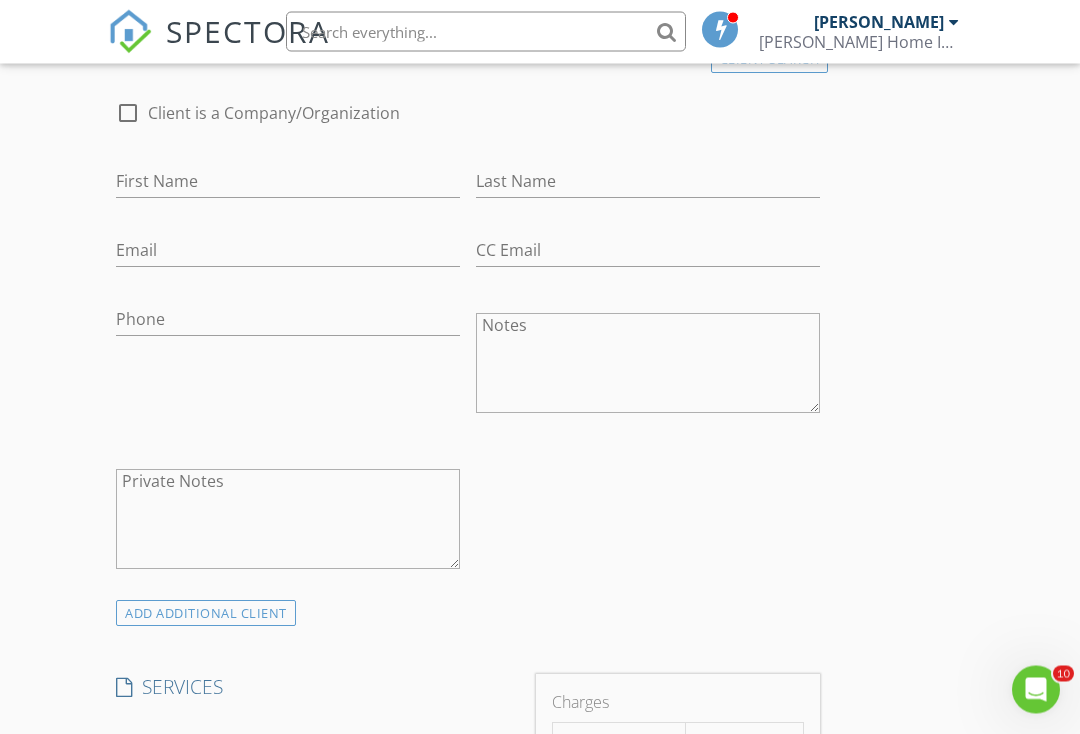 drag, startPoint x: 1071, startPoint y: 192, endPoint x: 1076, endPoint y: 236, distance: 44.28318 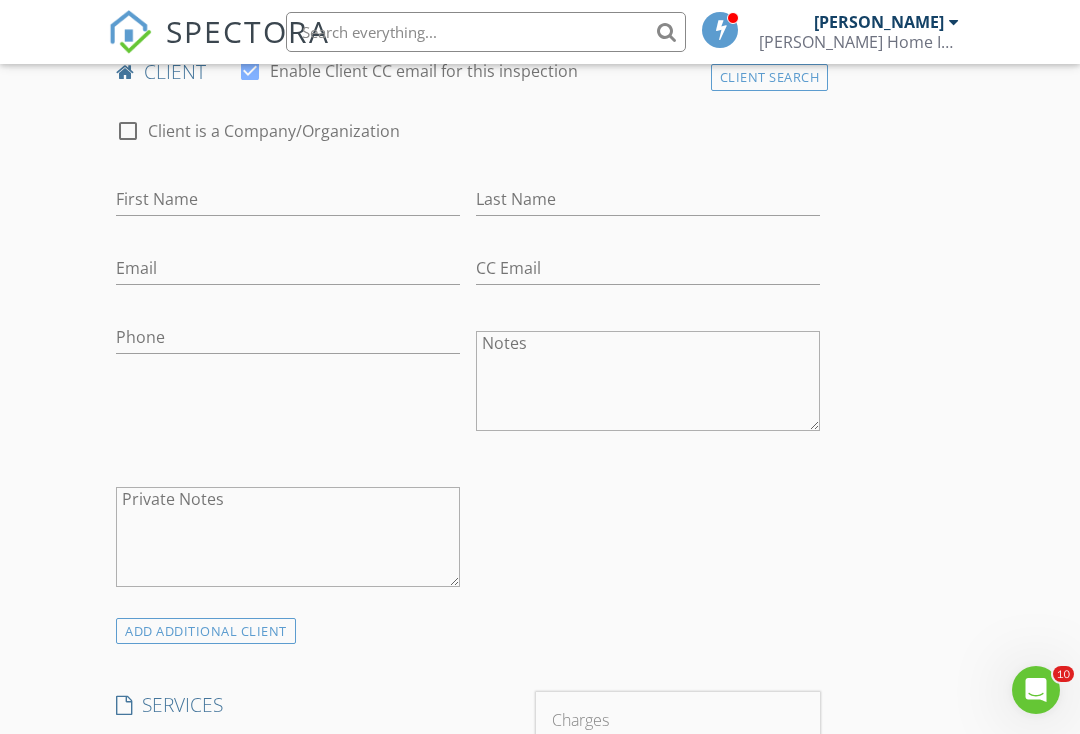 scroll, scrollTop: 1026, scrollLeft: 0, axis: vertical 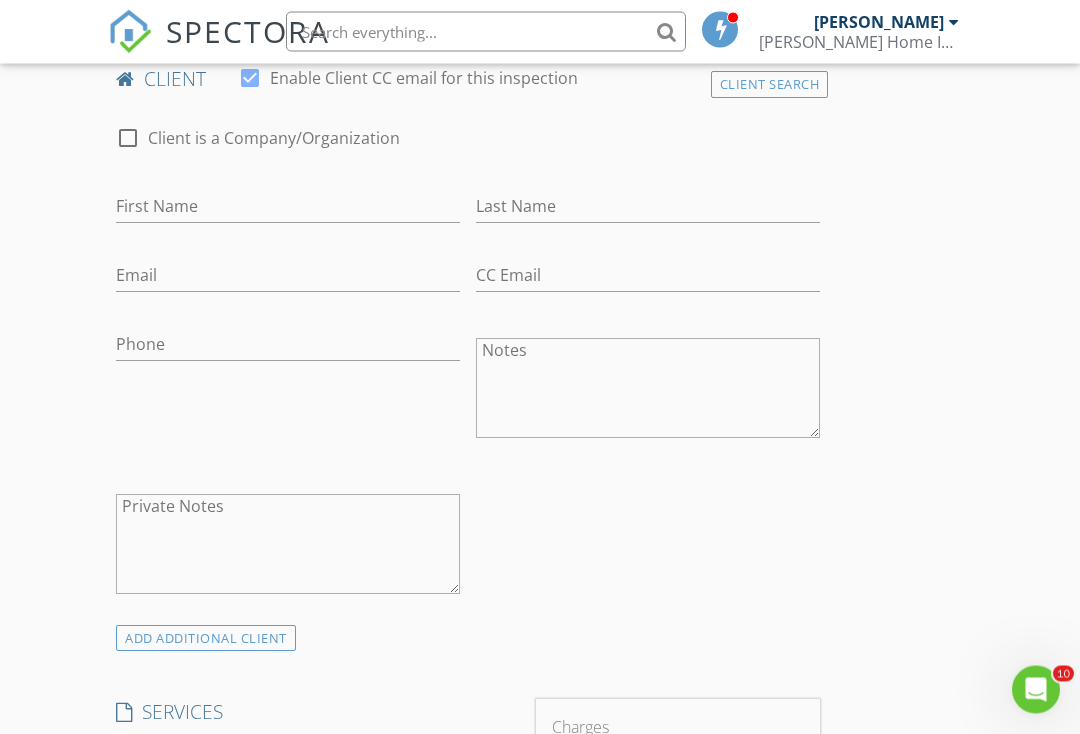 drag, startPoint x: 1076, startPoint y: 236, endPoint x: 1077, endPoint y: 213, distance: 23.021729 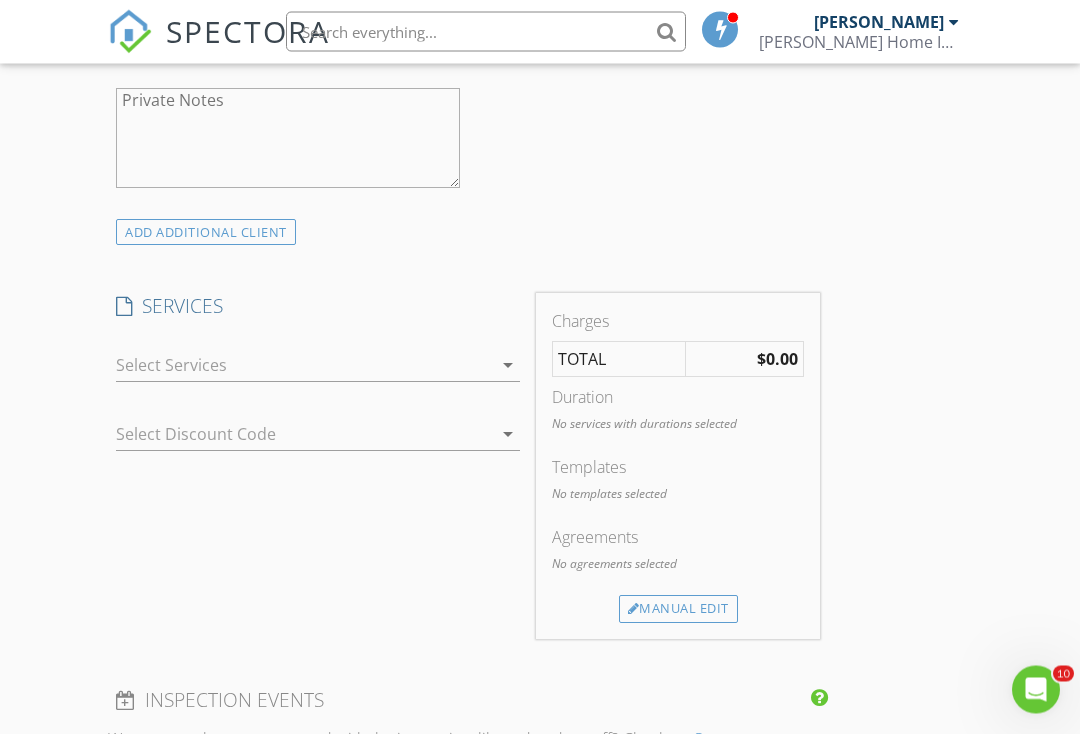 scroll, scrollTop: 1431, scrollLeft: 0, axis: vertical 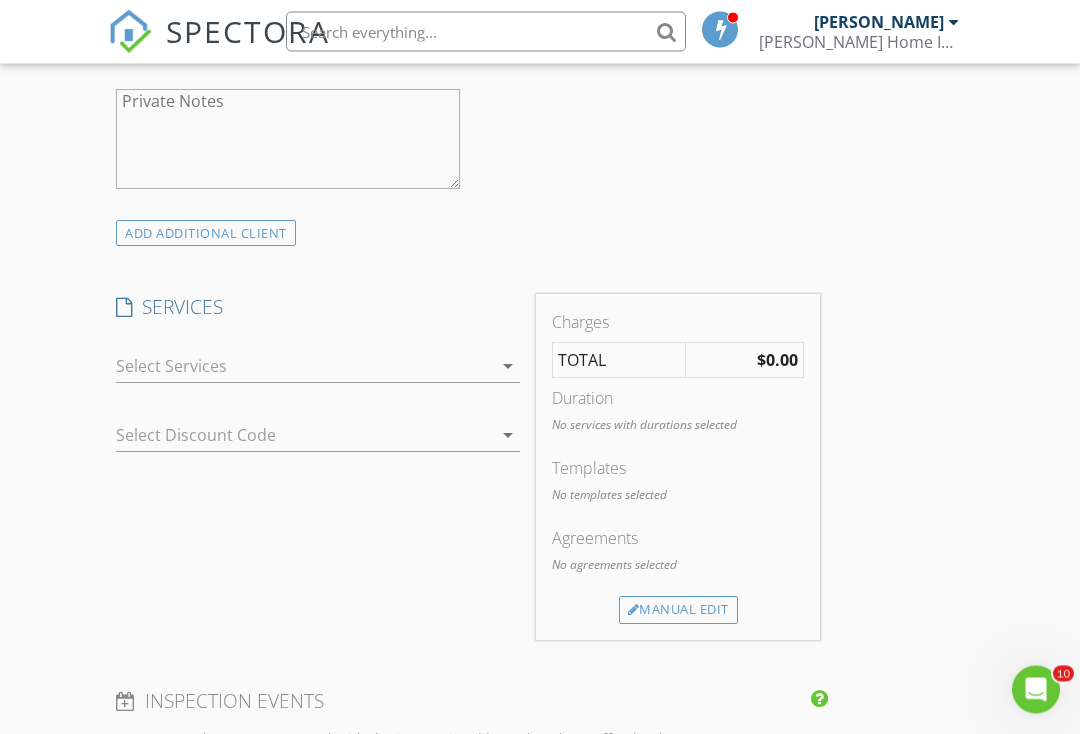 drag, startPoint x: 1074, startPoint y: 221, endPoint x: 1005, endPoint y: 280, distance: 90.78546 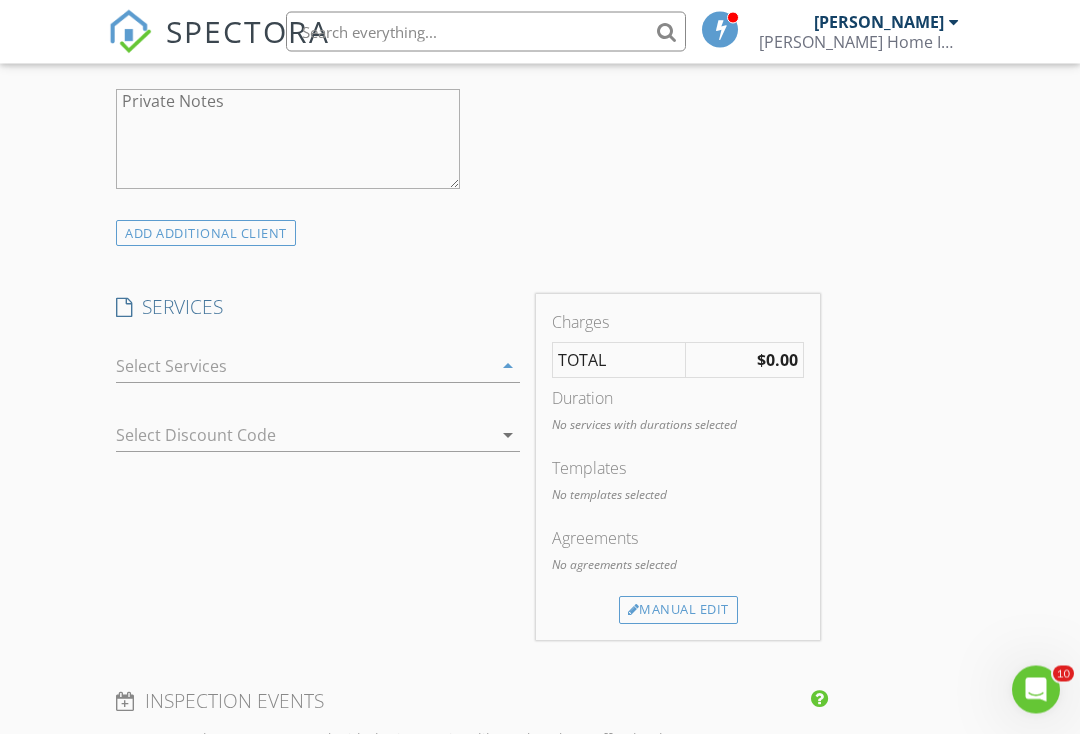 scroll, scrollTop: 1432, scrollLeft: 0, axis: vertical 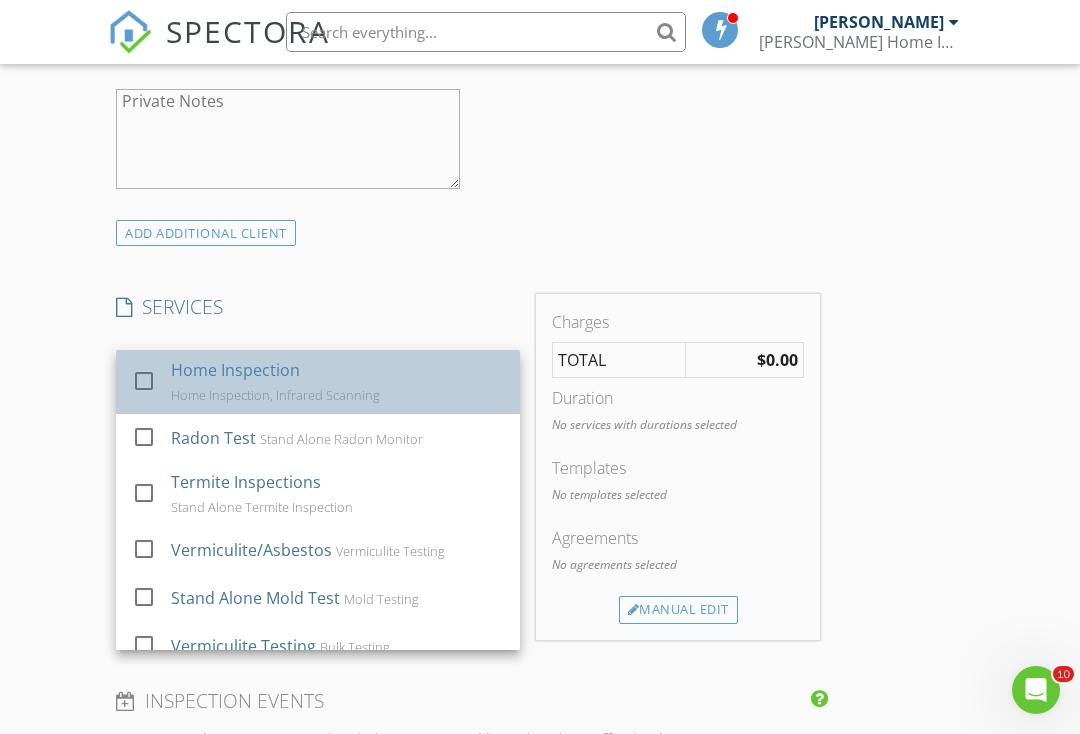 click on "Home Inspection   Home Inspection, Infrared Scanning" at bounding box center [337, 382] 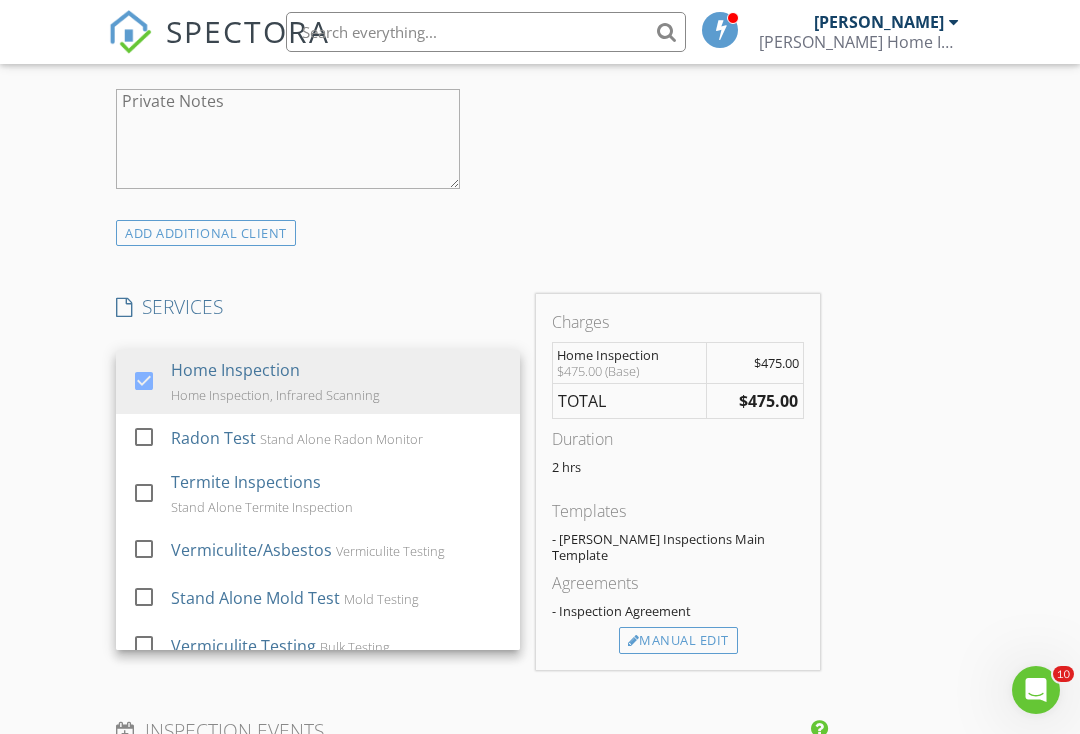 click on "New Inspection
Click here to use the New Order Form
INSPECTOR(S)
check_box   Ralph Deleon   PRIMARY   Ralph Deleon arrow_drop_down   check_box Ralph Deleon specifically requested
Date/Time
07/15/2025 9:00 AM
Location
Address Search       Address 15-17 Beckerle St   Unit   City Danbury   State CT   Zip 06811   County Western Connecticut Planning Region     Square Feet 1064   Year Built 1959   Foundation Basement arrow_drop_down     Ralph Deleon     28.0 miles     (36 minutes)
client
check_box Enable Client CC email for this inspection   Client Search     check_box_outline_blank Client is a Company/Organization     First Name   Last Name   Email   CC Email   Phone           Notes   Private Notes
ADD ADDITIONAL client
SERVICES
check_box   Home Inspection" at bounding box center [540, 553] 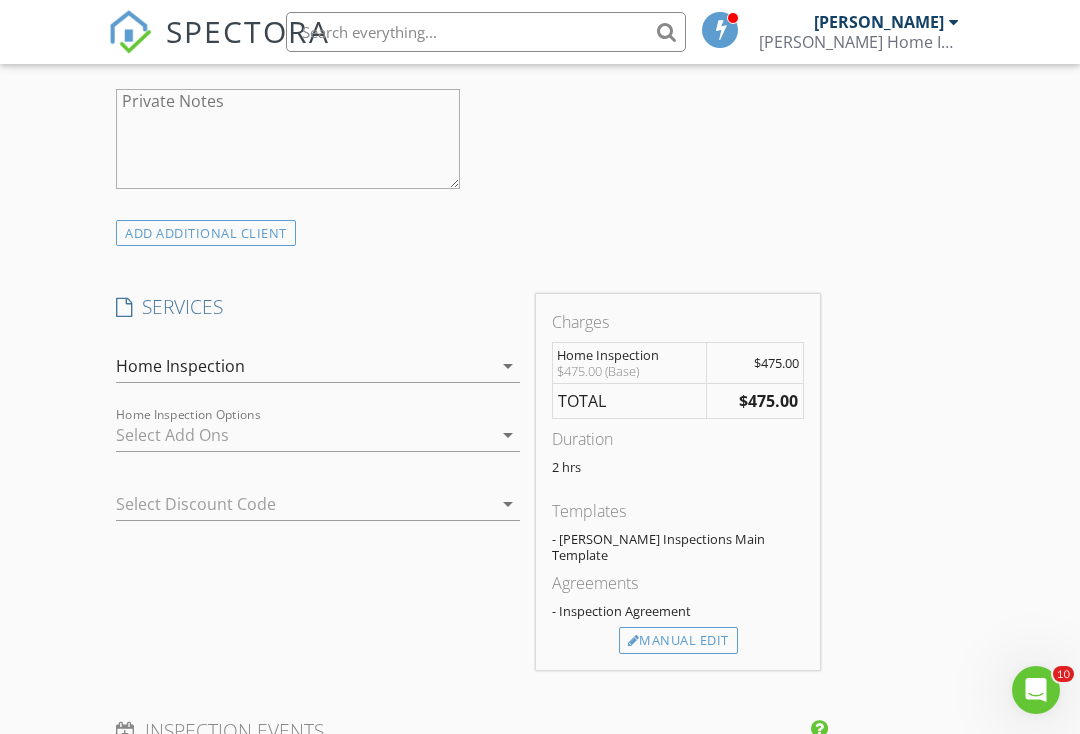 click at bounding box center [304, 435] 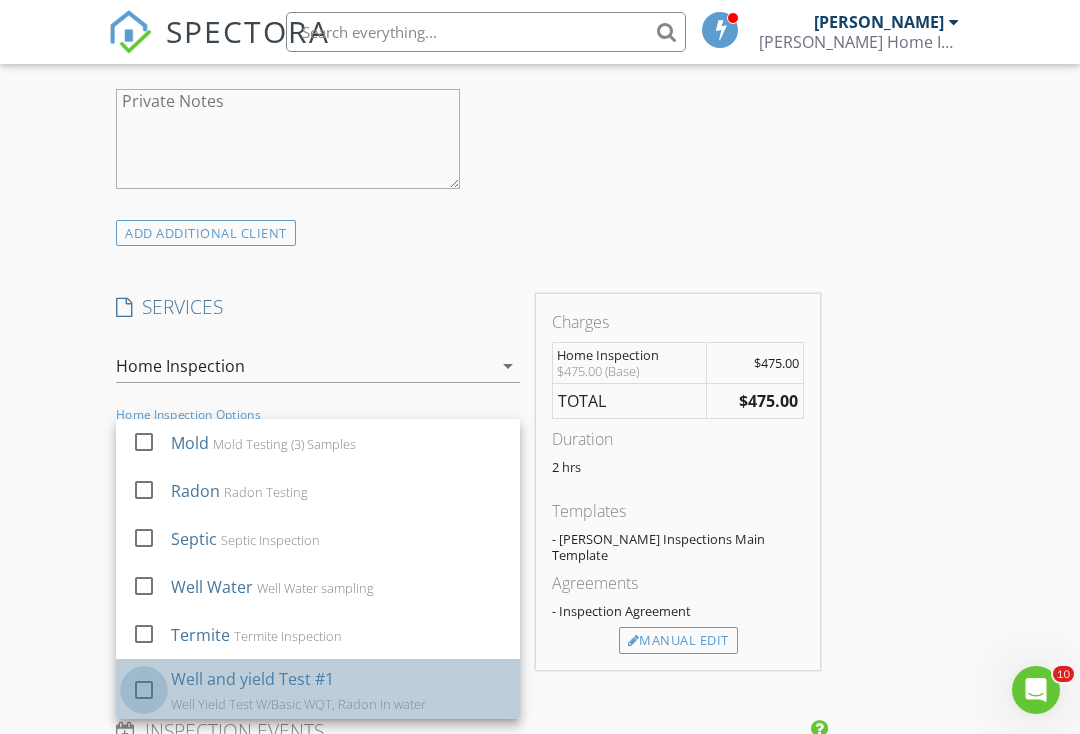 click at bounding box center [144, 690] 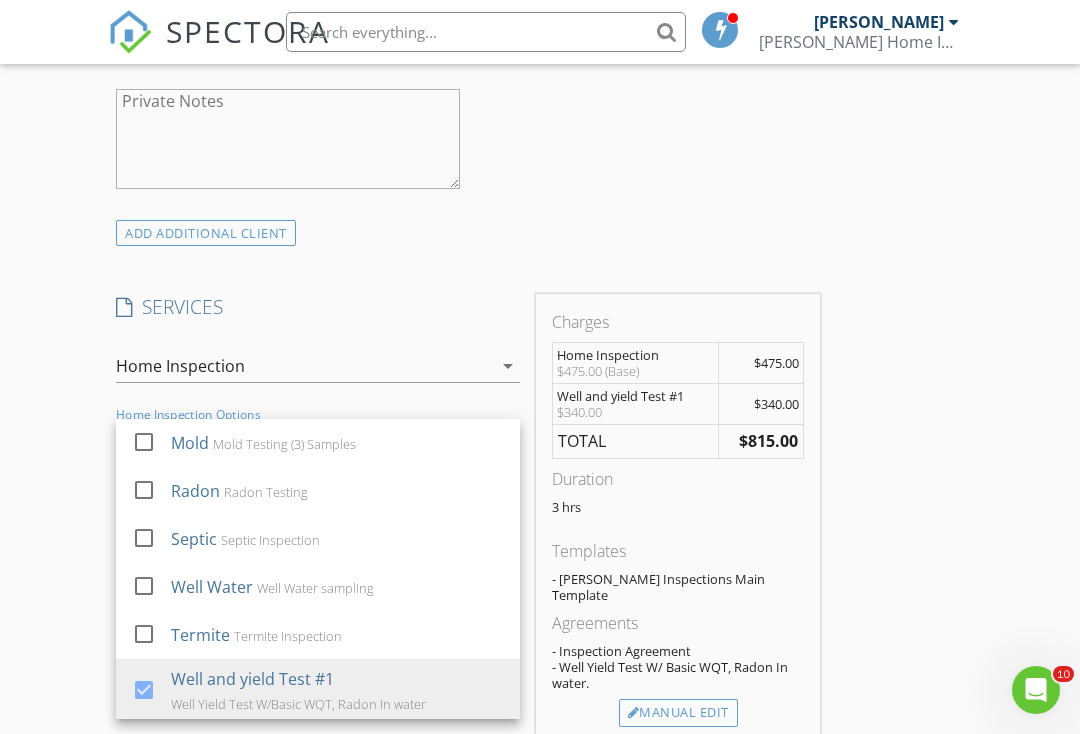 click on "New Inspection
Click here to use the New Order Form
INSPECTOR(S)
check_box   Ralph Deleon   PRIMARY   Ralph Deleon arrow_drop_down   check_box Ralph Deleon specifically requested
Date/Time
07/15/2025 9:00 AM
Location
Address Search       Address 15-17 Beckerle St   Unit   City Danbury   State CT   Zip 06811   County Western Connecticut Planning Region     Square Feet 1064   Year Built 1959   Foundation Basement arrow_drop_down     Ralph Deleon     28.0 miles     (36 minutes)
client
check_box Enable Client CC email for this inspection   Client Search     check_box_outline_blank Client is a Company/Organization     First Name   Last Name   Email   CC Email   Phone           Notes   Private Notes
ADD ADDITIONAL client
SERVICES
check_box   Home Inspection" at bounding box center (540, 589) 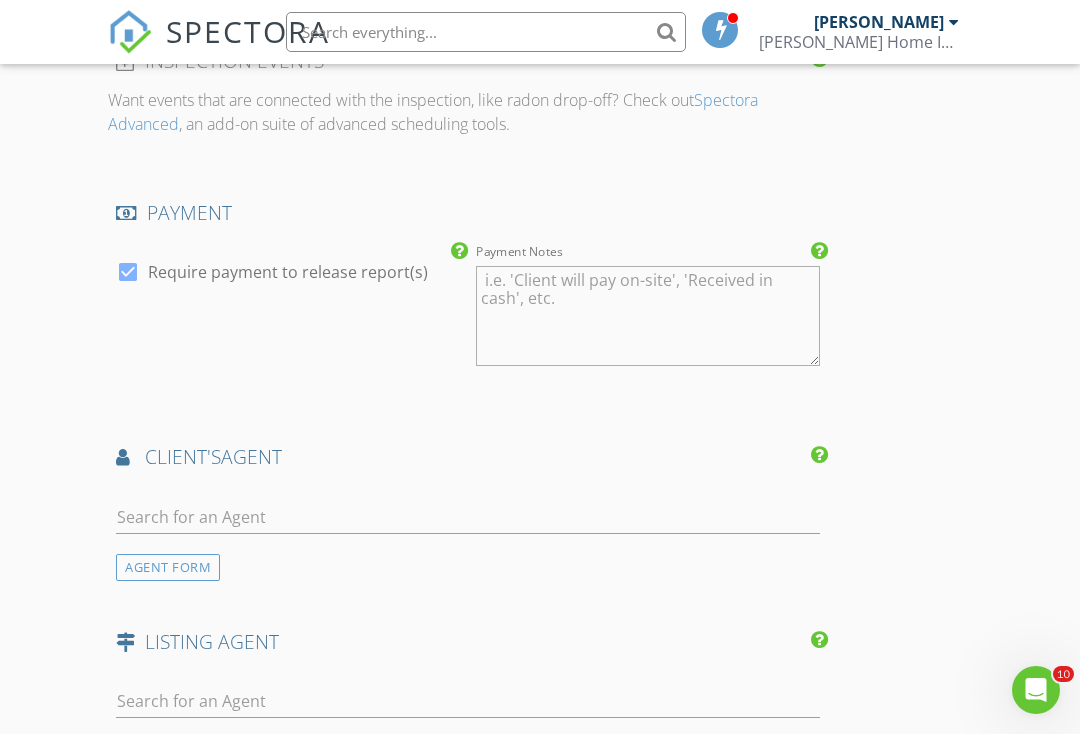 scroll, scrollTop: 2180, scrollLeft: 0, axis: vertical 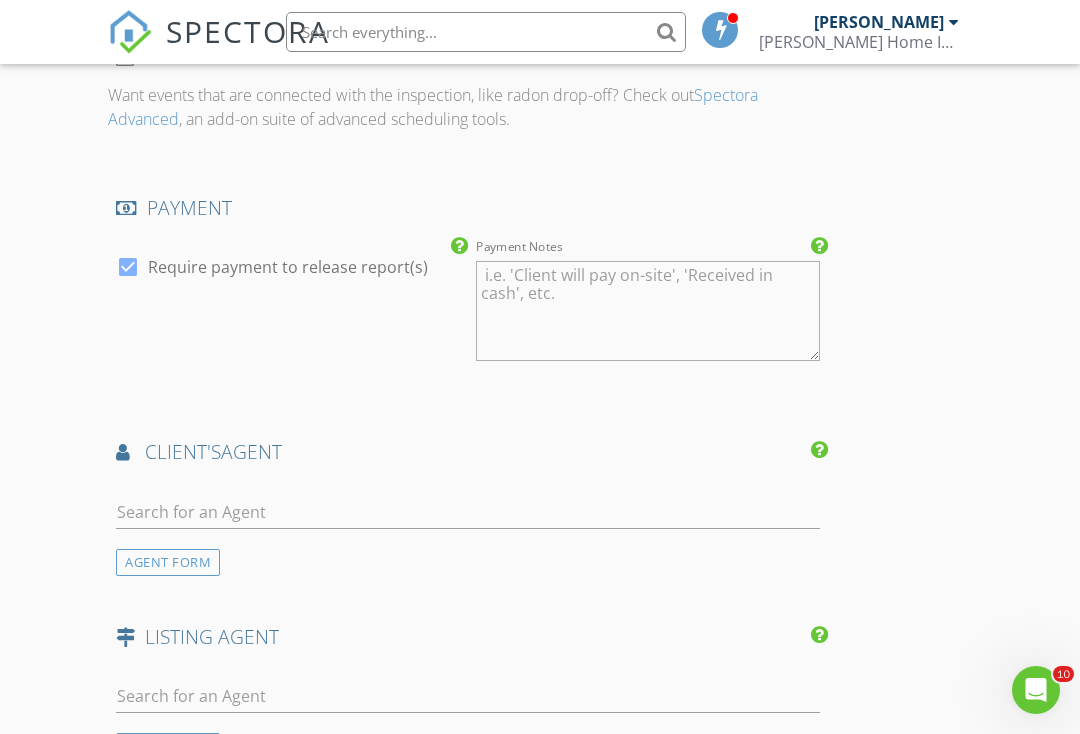 drag, startPoint x: 1075, startPoint y: 345, endPoint x: 1050, endPoint y: 508, distance: 164.90604 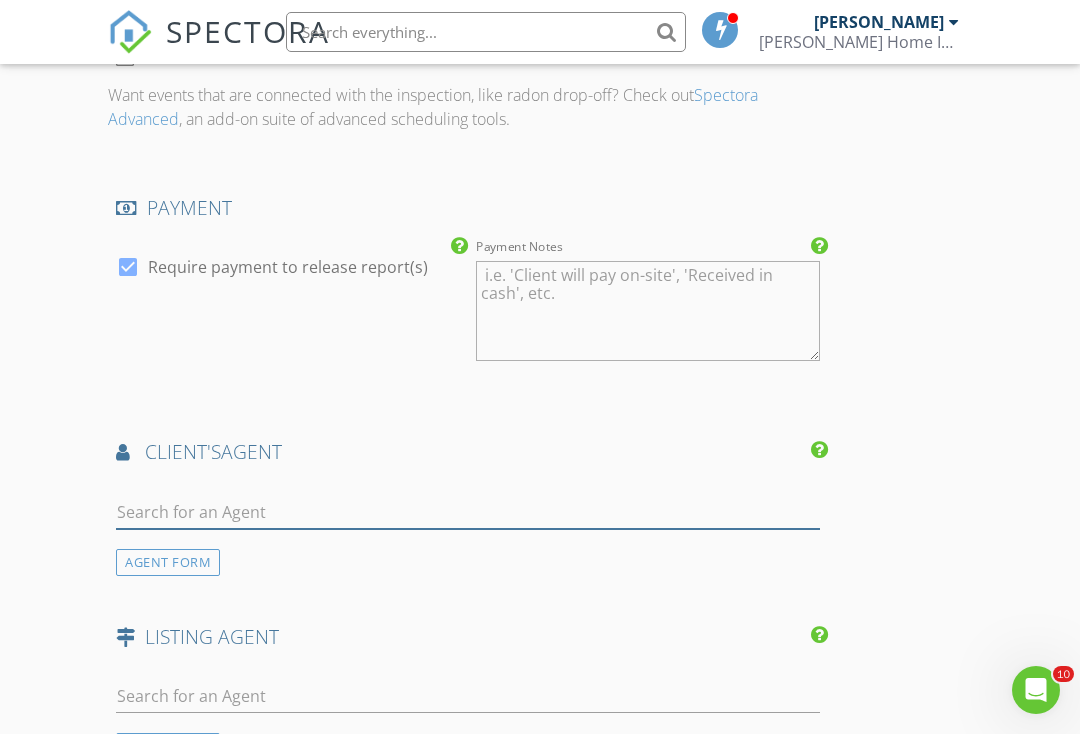 click at bounding box center (468, 512) 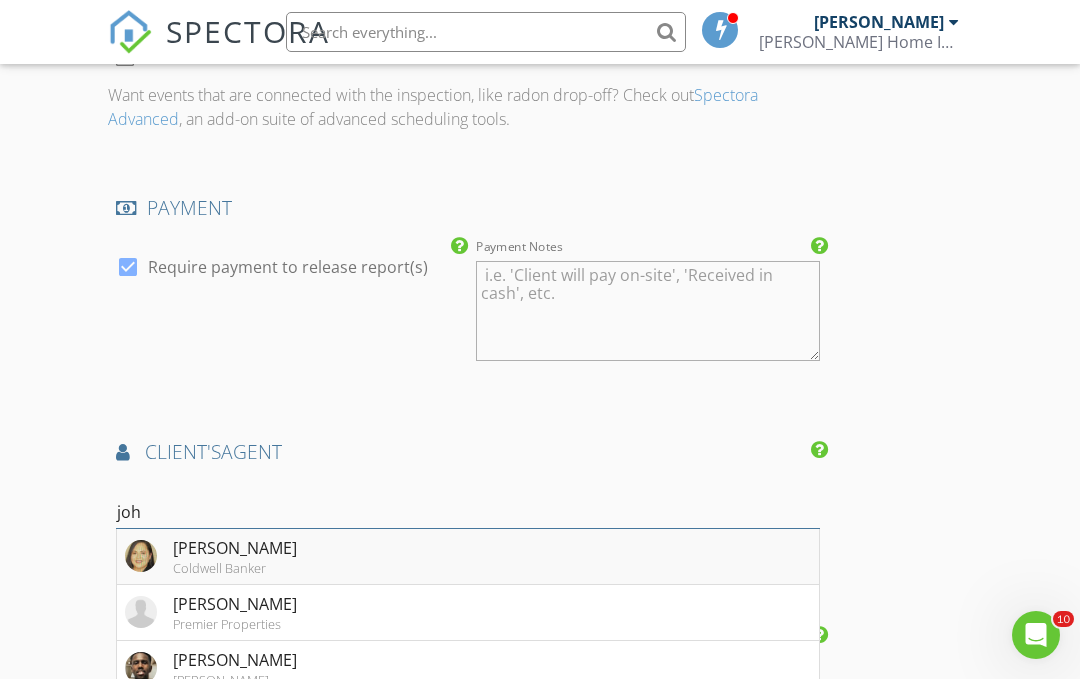 type on "joh" 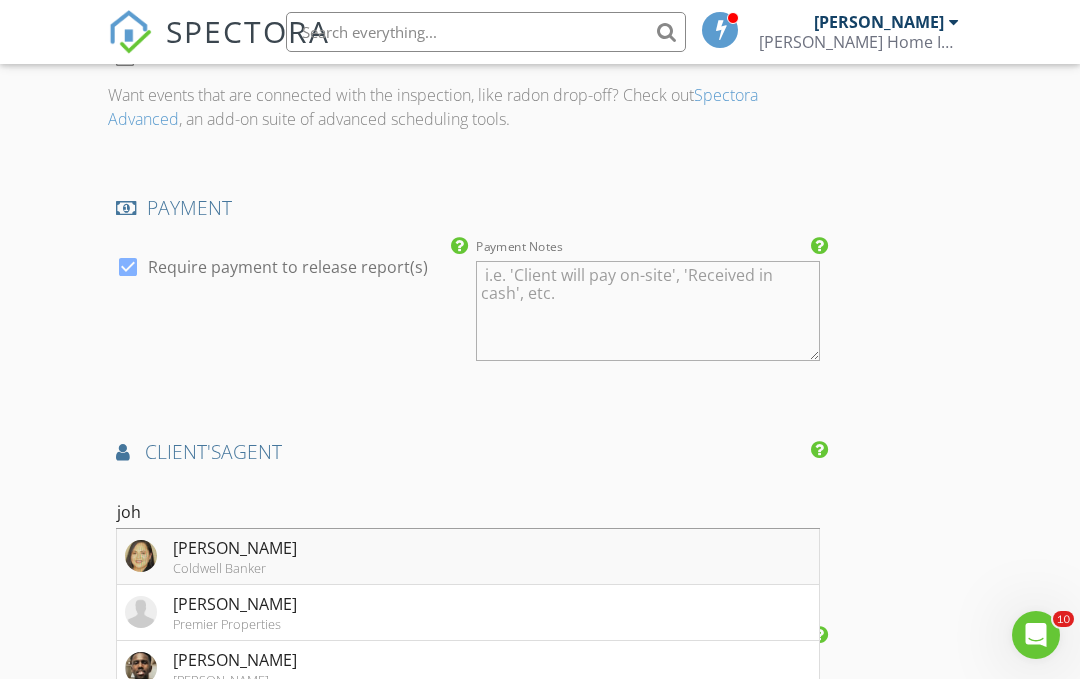 click on "Johanna Pena" at bounding box center (235, 548) 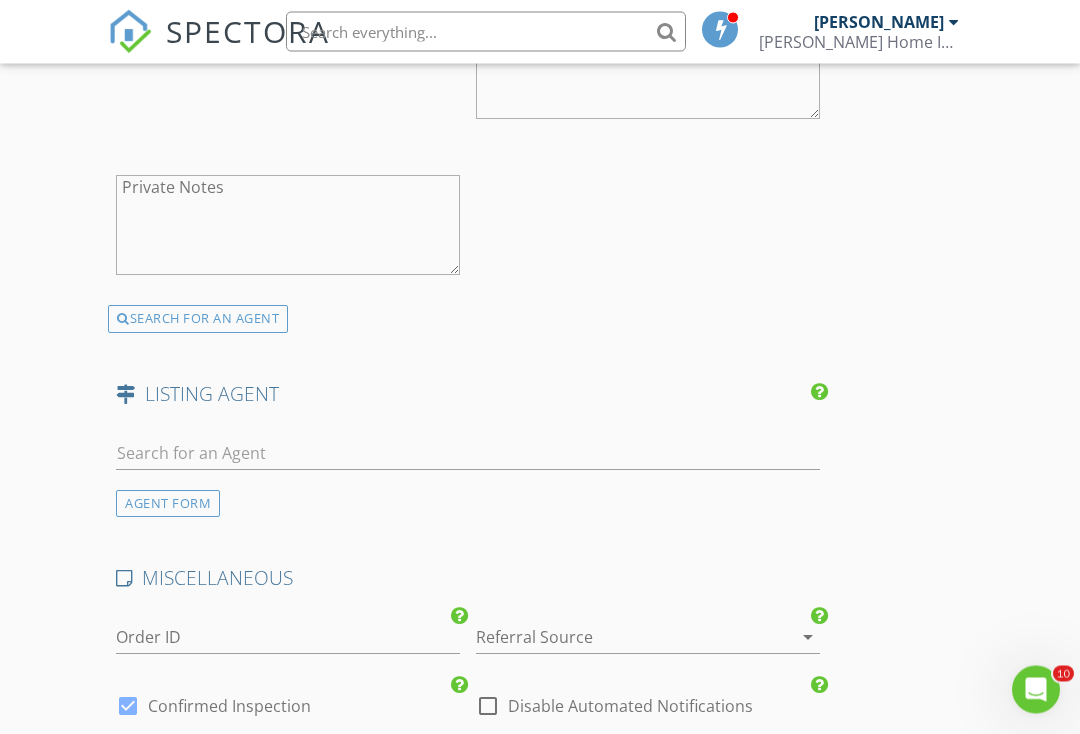 scroll, scrollTop: 2880, scrollLeft: 0, axis: vertical 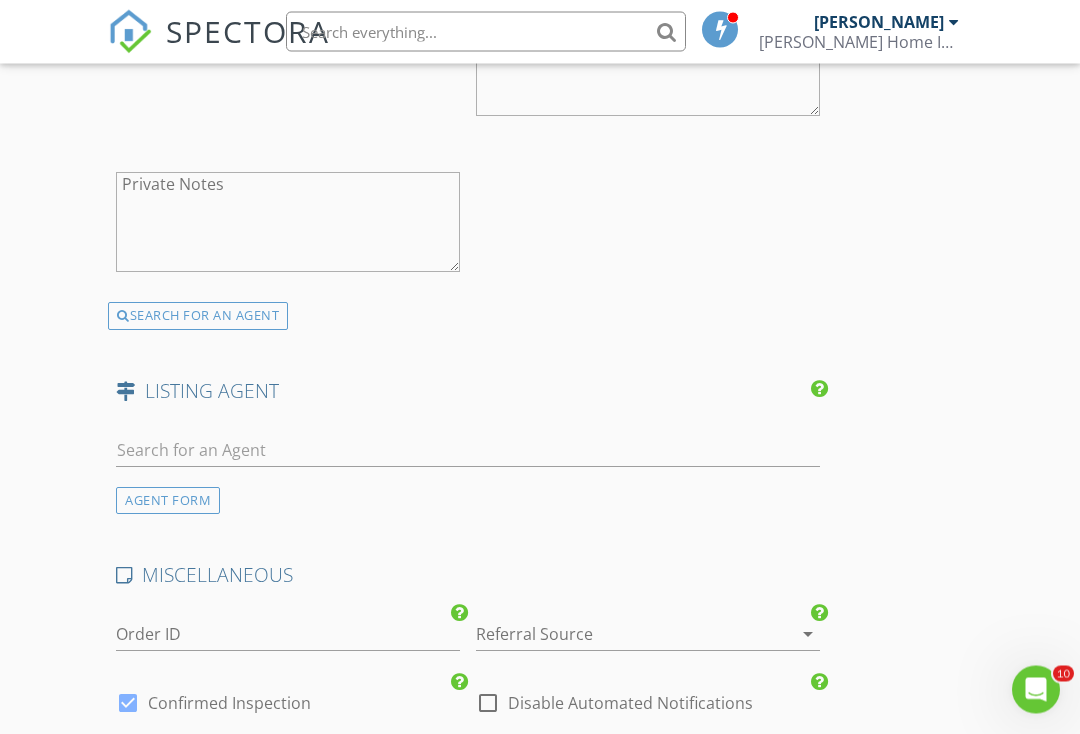 drag, startPoint x: 1071, startPoint y: 422, endPoint x: 1071, endPoint y: 560, distance: 138 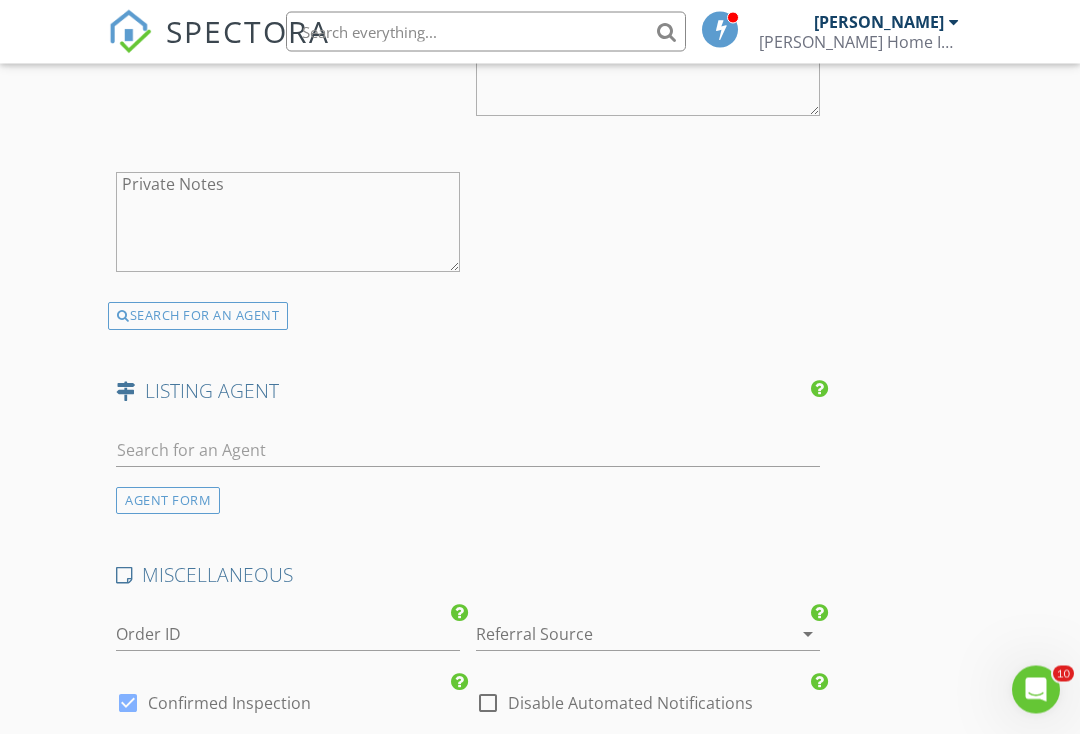 click at bounding box center (620, 635) 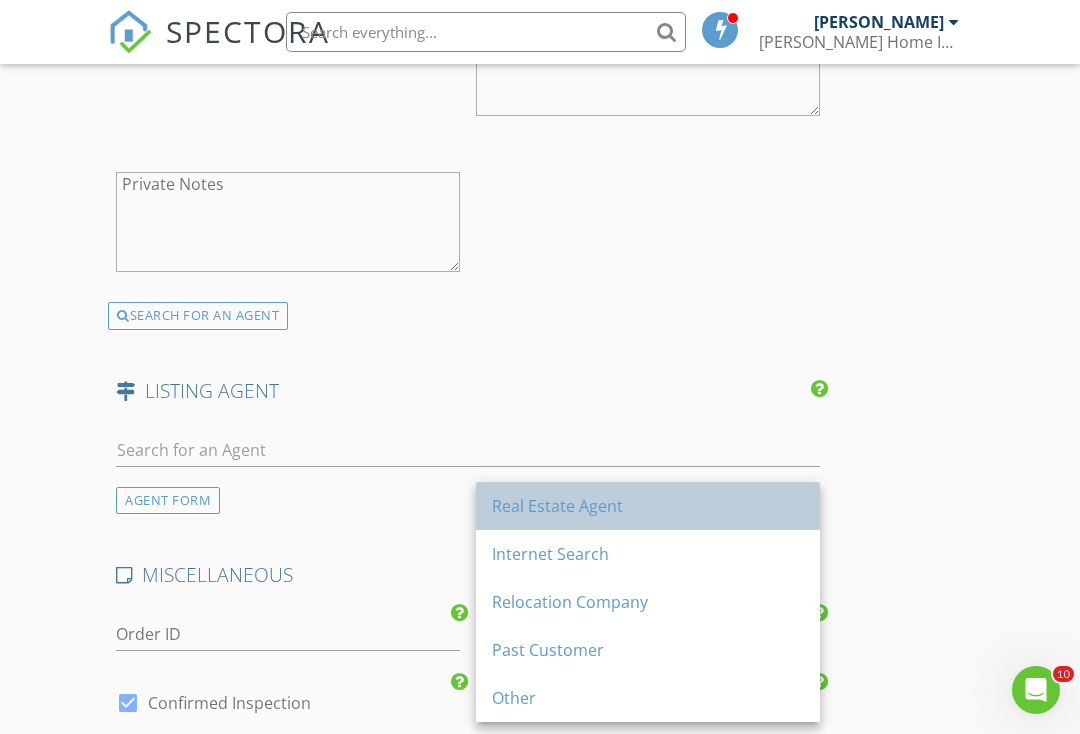 click on "Real Estate Agent" at bounding box center (648, 506) 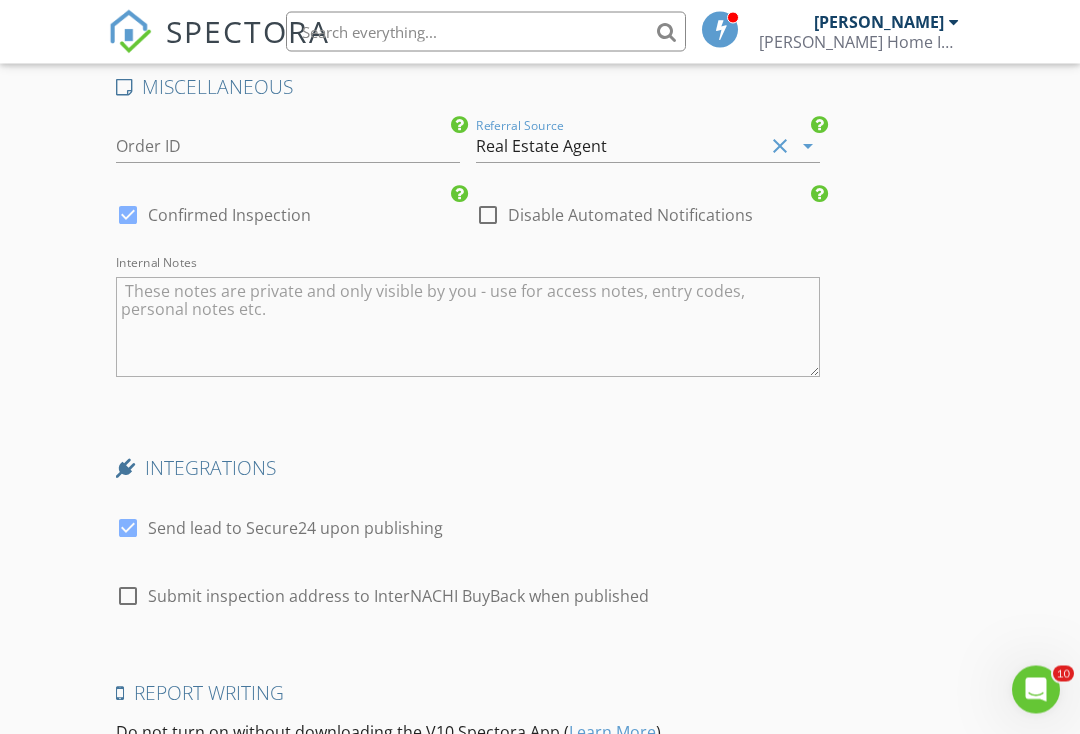scroll, scrollTop: 3373, scrollLeft: 0, axis: vertical 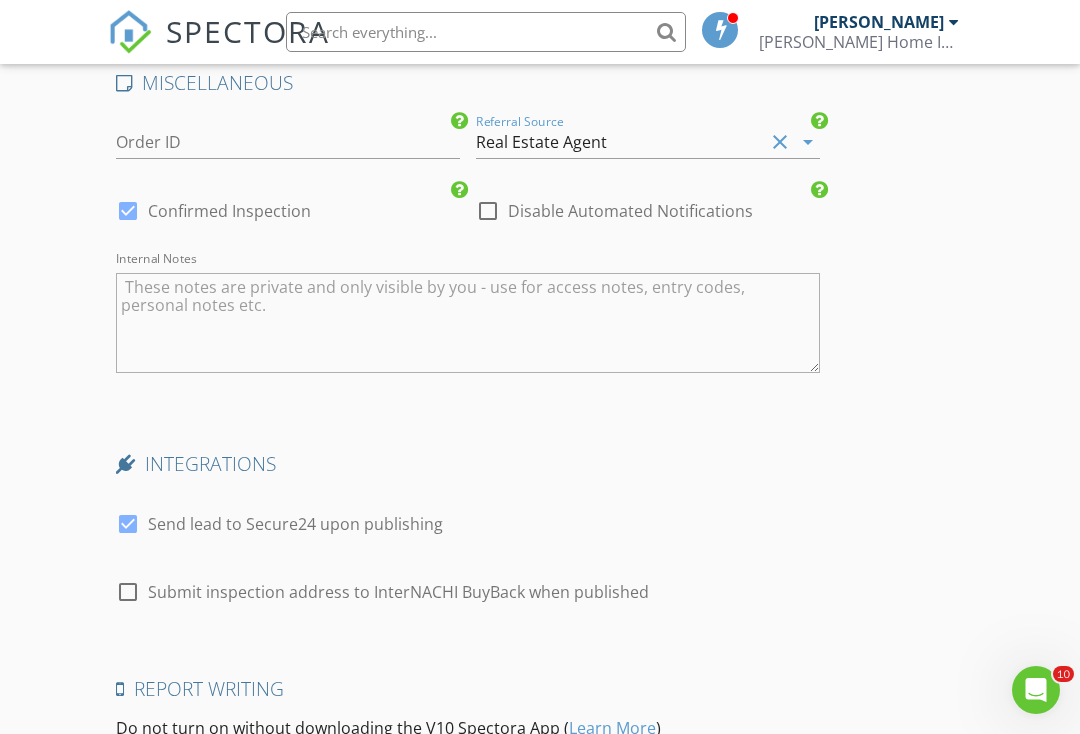 drag, startPoint x: 1074, startPoint y: 564, endPoint x: 1071, endPoint y: 670, distance: 106.04244 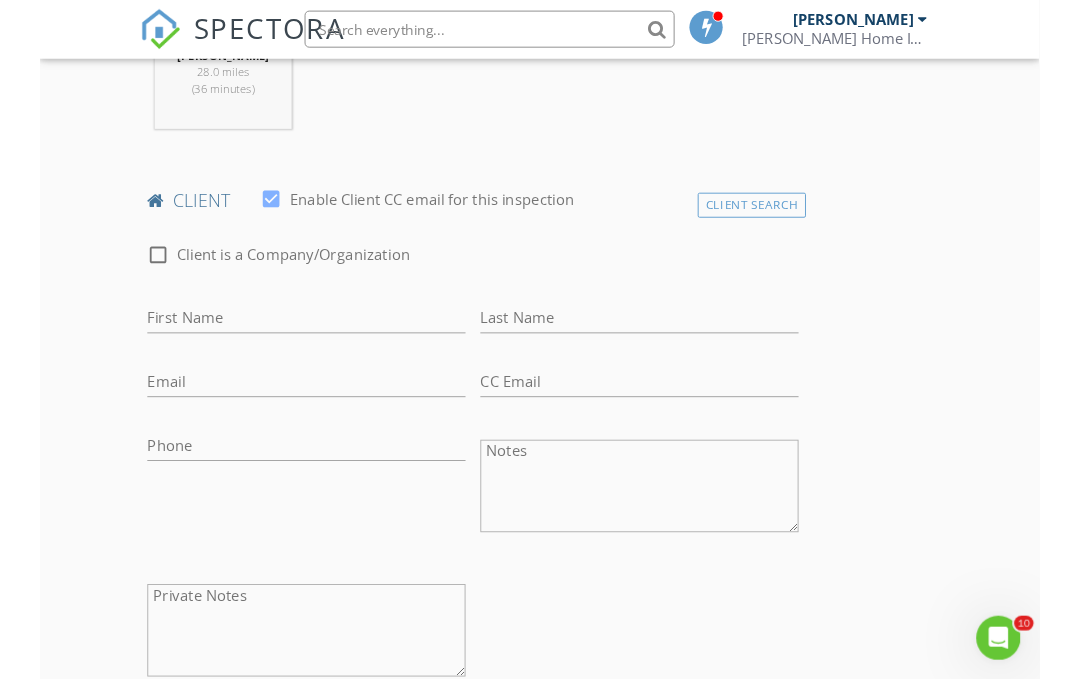 scroll, scrollTop: 912, scrollLeft: 0, axis: vertical 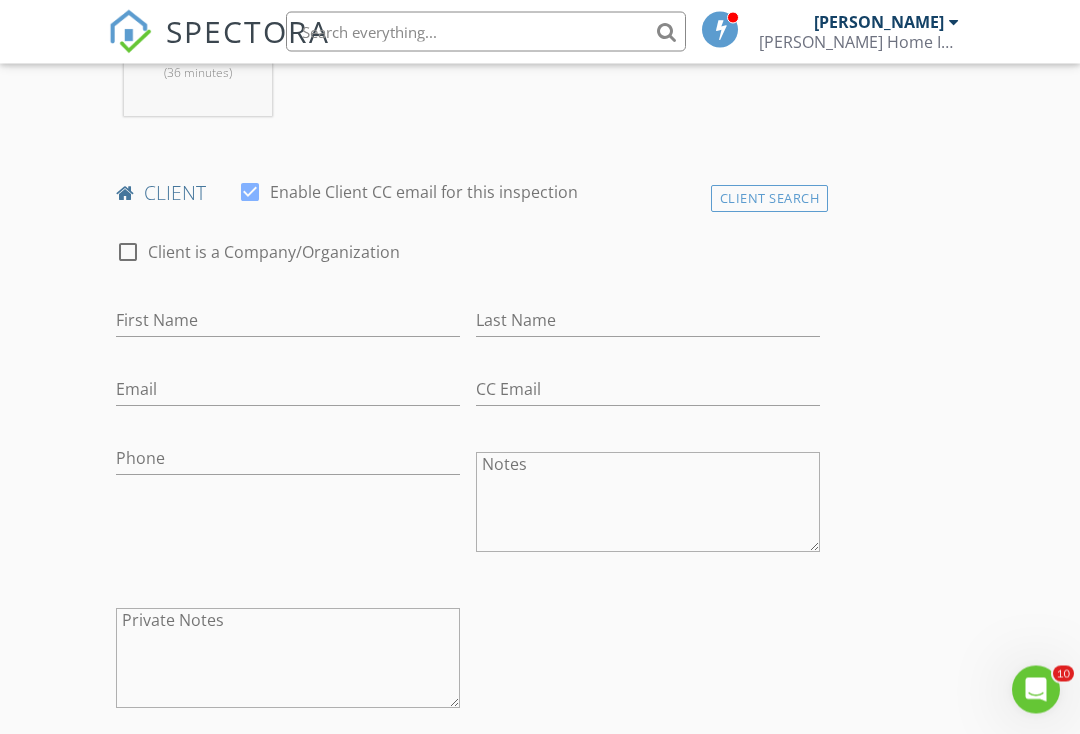 drag, startPoint x: 1071, startPoint y: 637, endPoint x: 1036, endPoint y: 197, distance: 441.38986 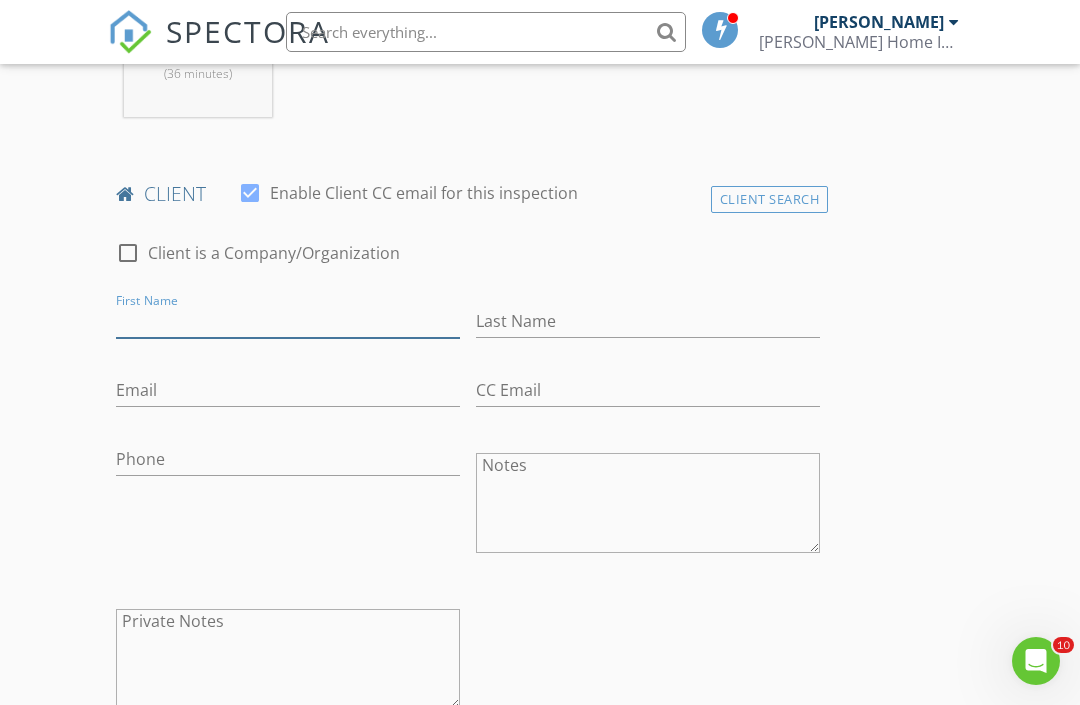 click on "First Name" at bounding box center [288, 321] 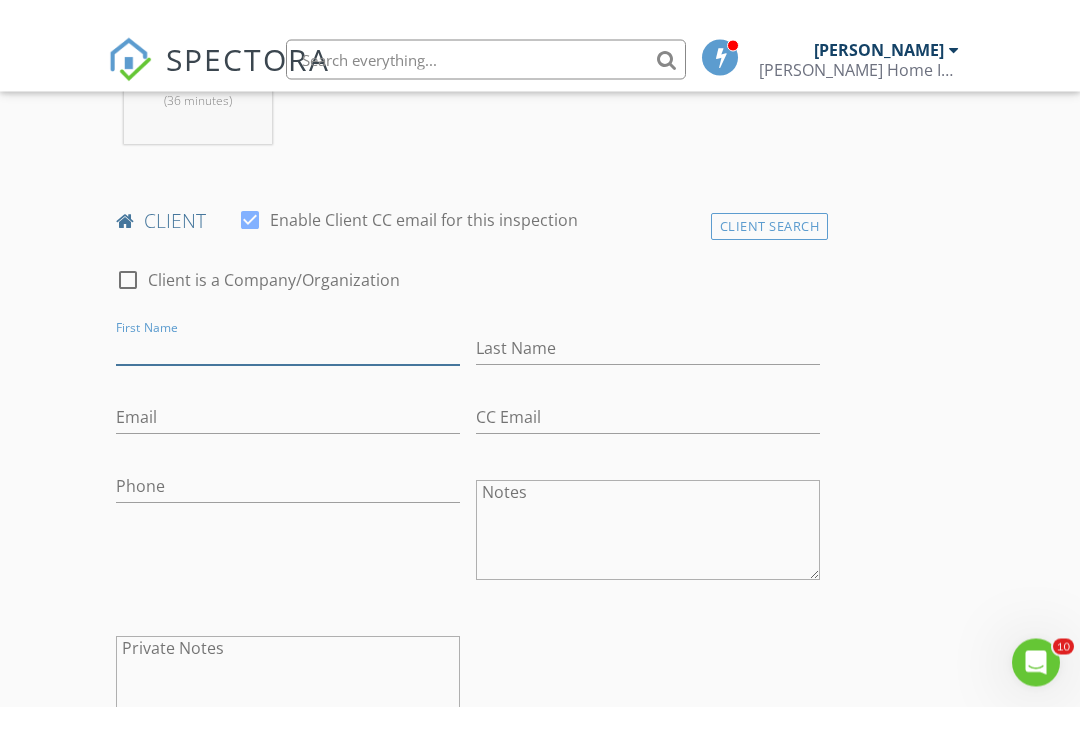 scroll, scrollTop: 913, scrollLeft: 0, axis: vertical 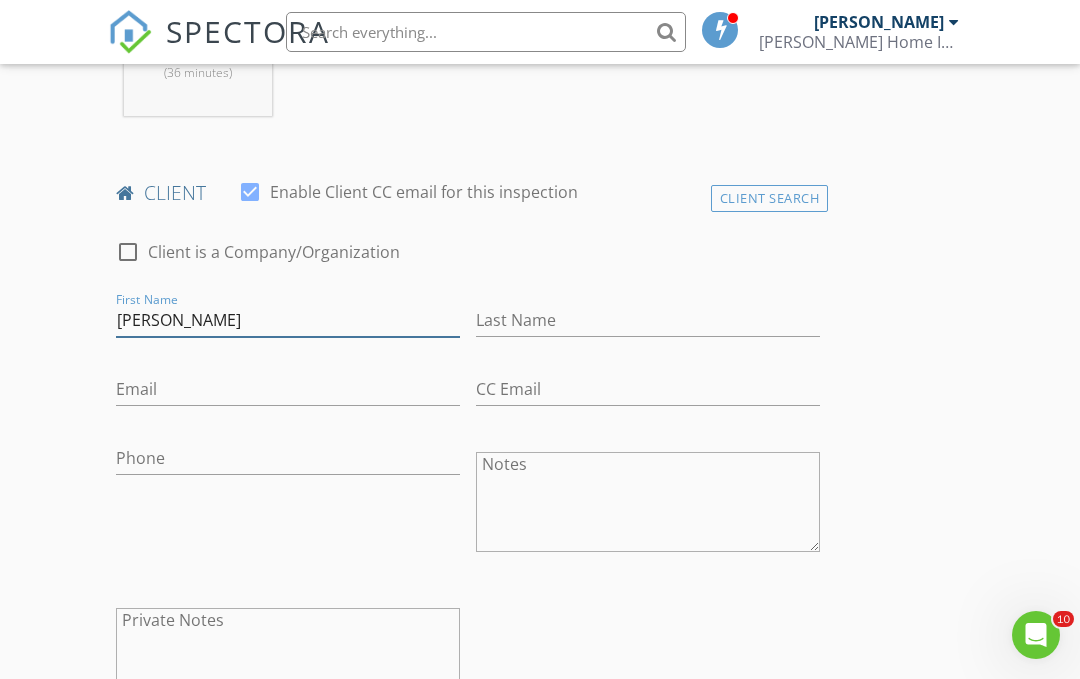type on "Juan" 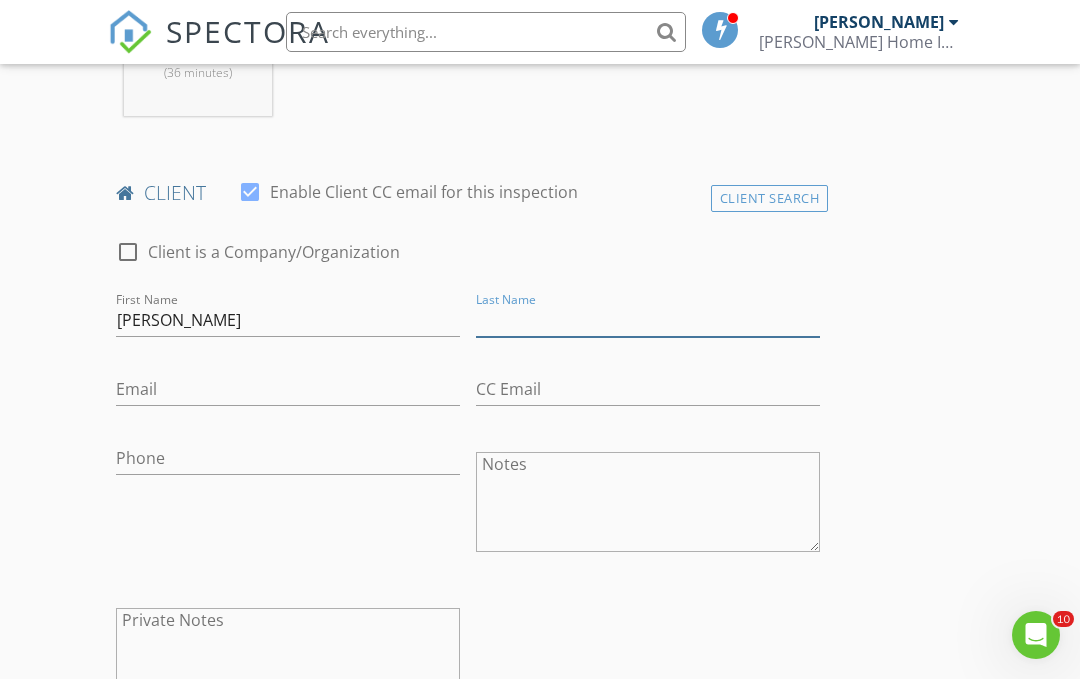 click on "Last Name" at bounding box center [648, 320] 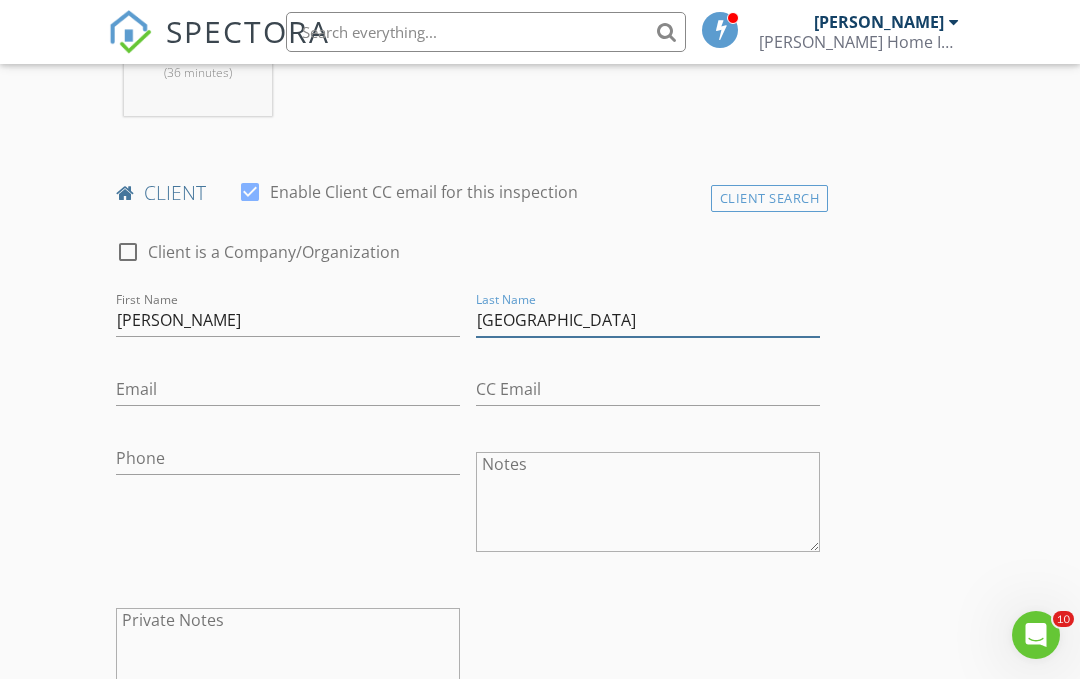 type on "Venezuela" 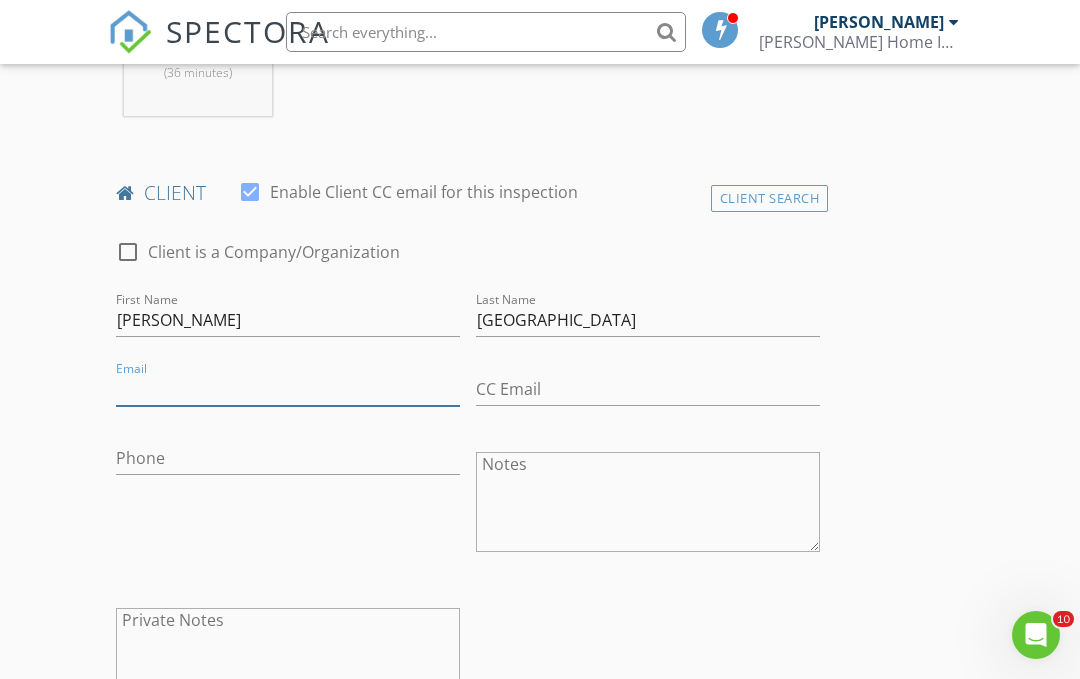 click on "Email" at bounding box center (288, 389) 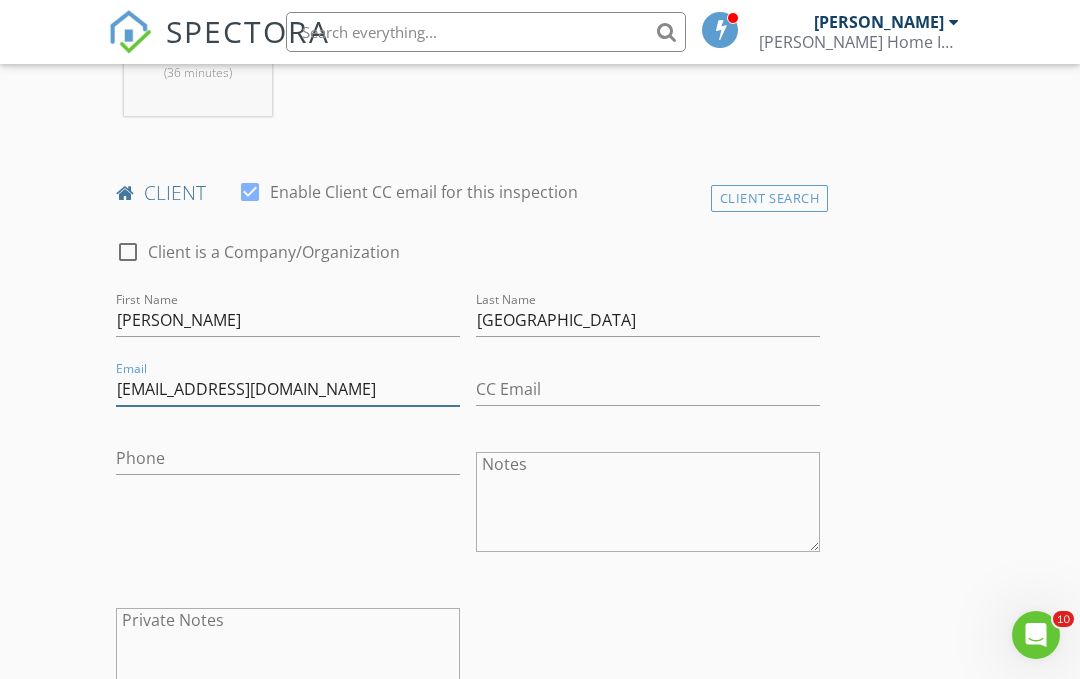 type on "deuris1014@gmail.com" 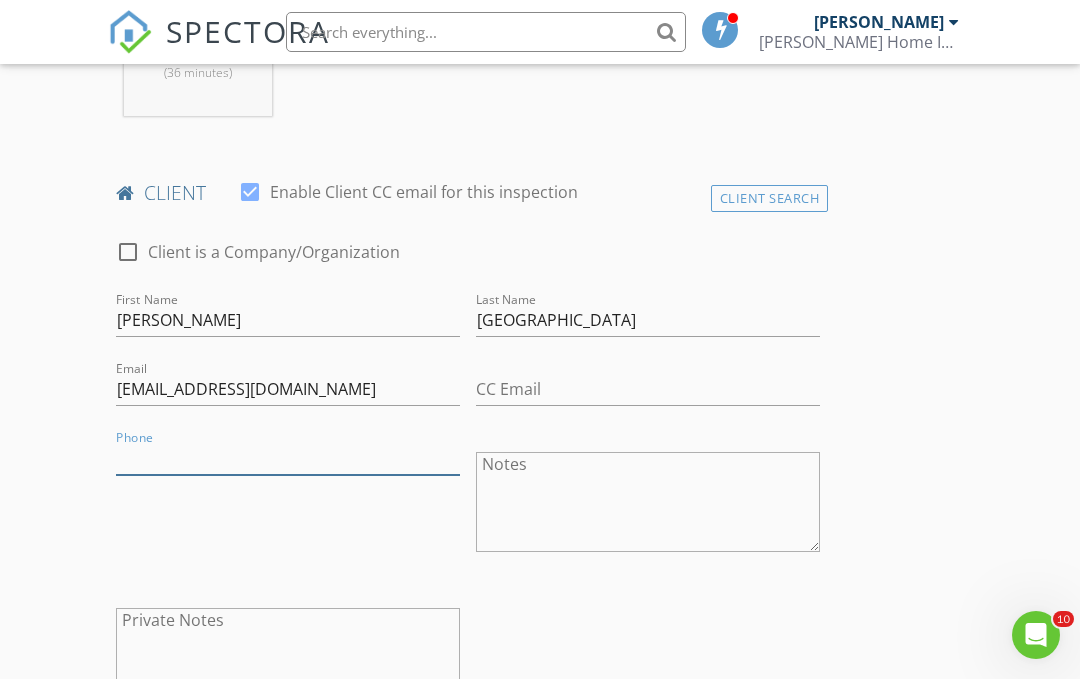 click on "Phone" at bounding box center (288, 458) 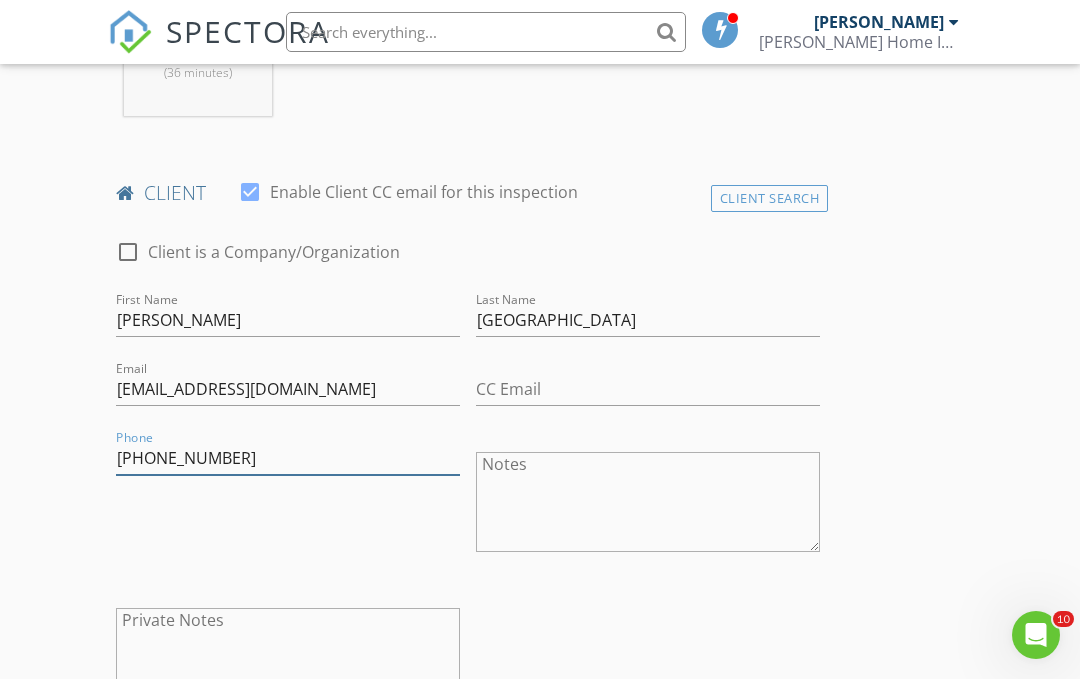 type on "203-512-6766" 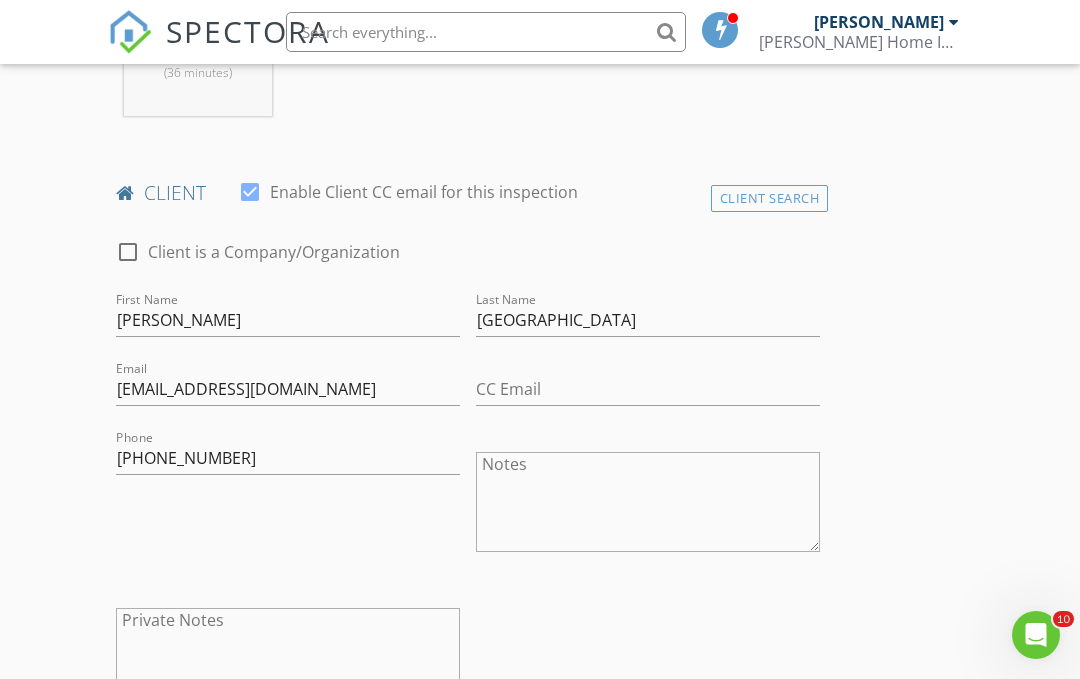 click on "Phone 203-512-6766" at bounding box center (288, 504) 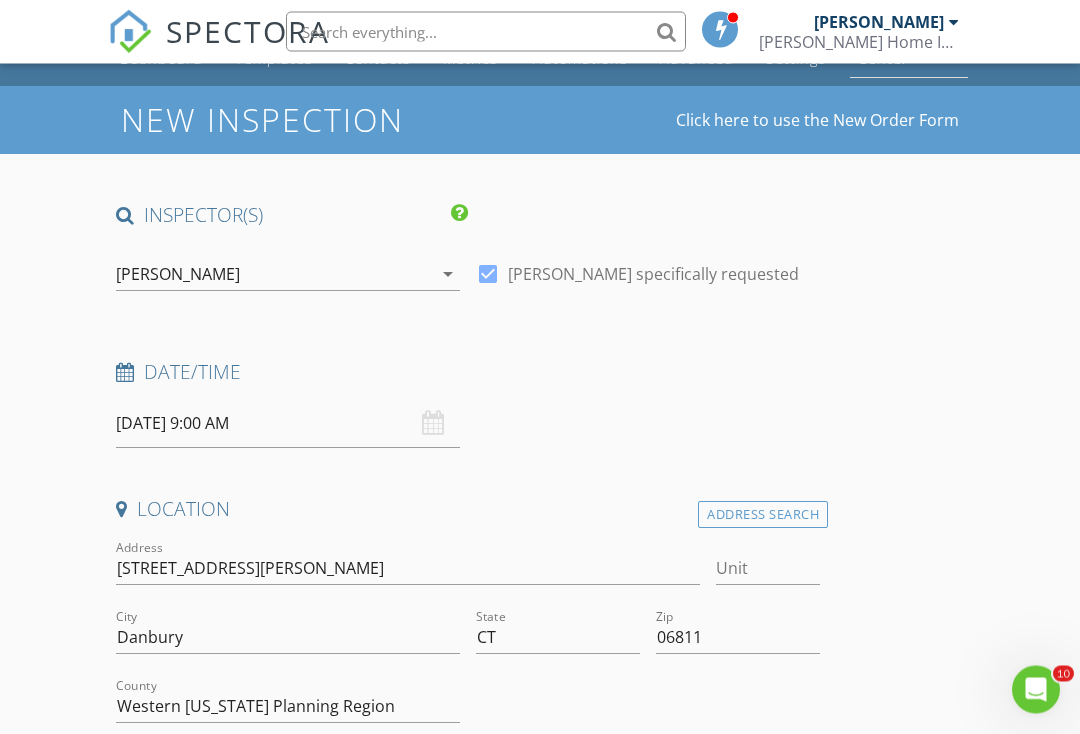 scroll, scrollTop: 0, scrollLeft: 0, axis: both 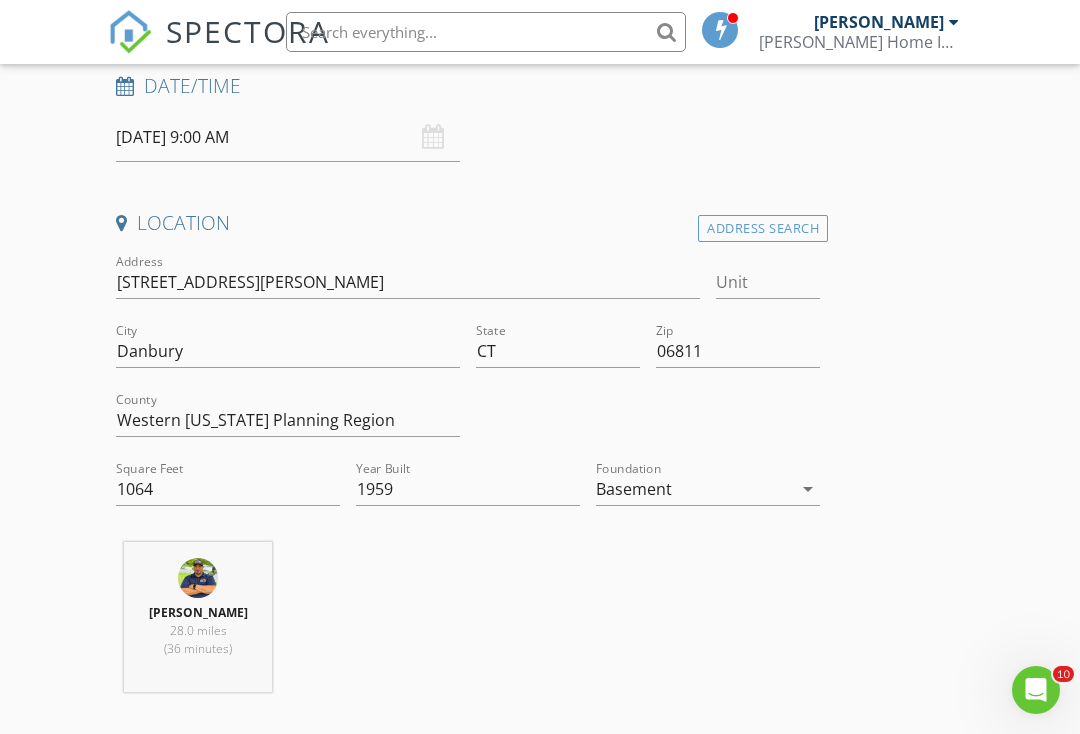 drag, startPoint x: 1071, startPoint y: 229, endPoint x: 970, endPoint y: 151, distance: 127.61269 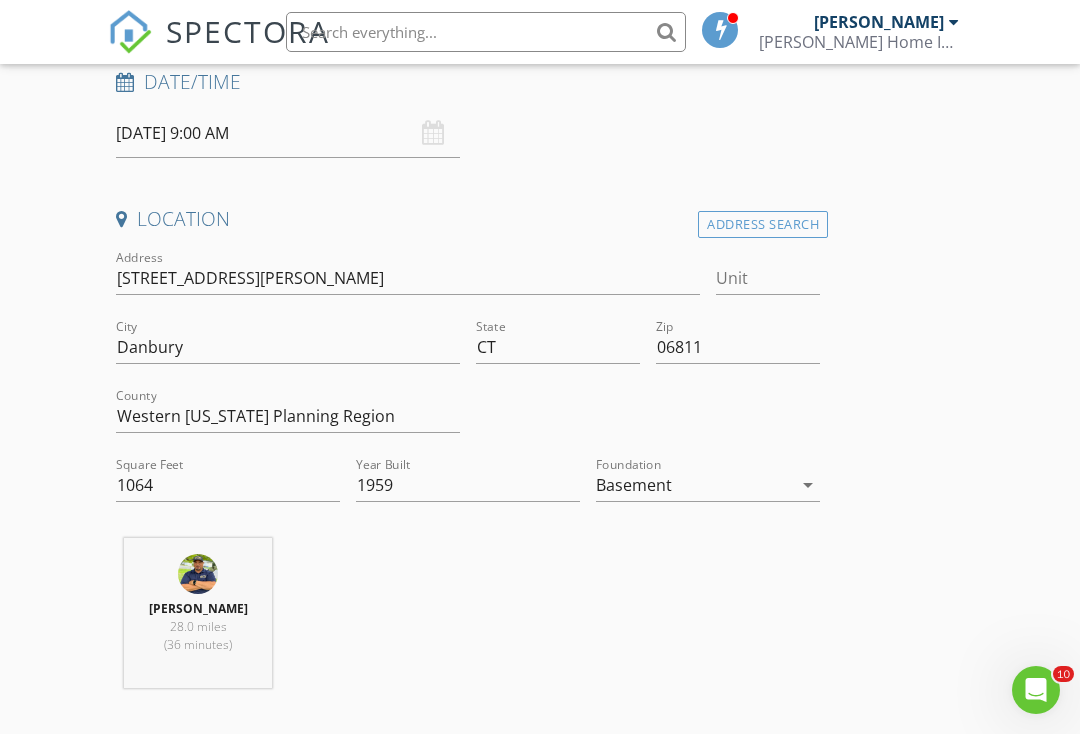 click on "New Inspection
Click here to use the New Order Form
INSPECTOR(S)
check_box   Ralph Deleon   PRIMARY   Ralph Deleon arrow_drop_down   check_box Ralph Deleon specifically requested
Date/Time
07/15/2025 9:00 AM
Location
Address Search       Address 15-17 Beckerle St   Unit   City Danbury   State CT   Zip 06811   County Western Connecticut Planning Region     Square Feet 1064   Year Built 1959   Foundation Basement arrow_drop_down     Ralph Deleon     28.0 miles     (36 minutes)
client
check_box Enable Client CC email for this inspection   Client Search     check_box_outline_blank Client is a Company/Organization     First Name Juan   Last Name Venezuela   Email deuris1014@gmail.com   CC Email   Phone 203-512-6766           Notes   Private Notes
ADD ADDITIONAL client
check_box   Home Inspection" at bounding box center [540, 1908] 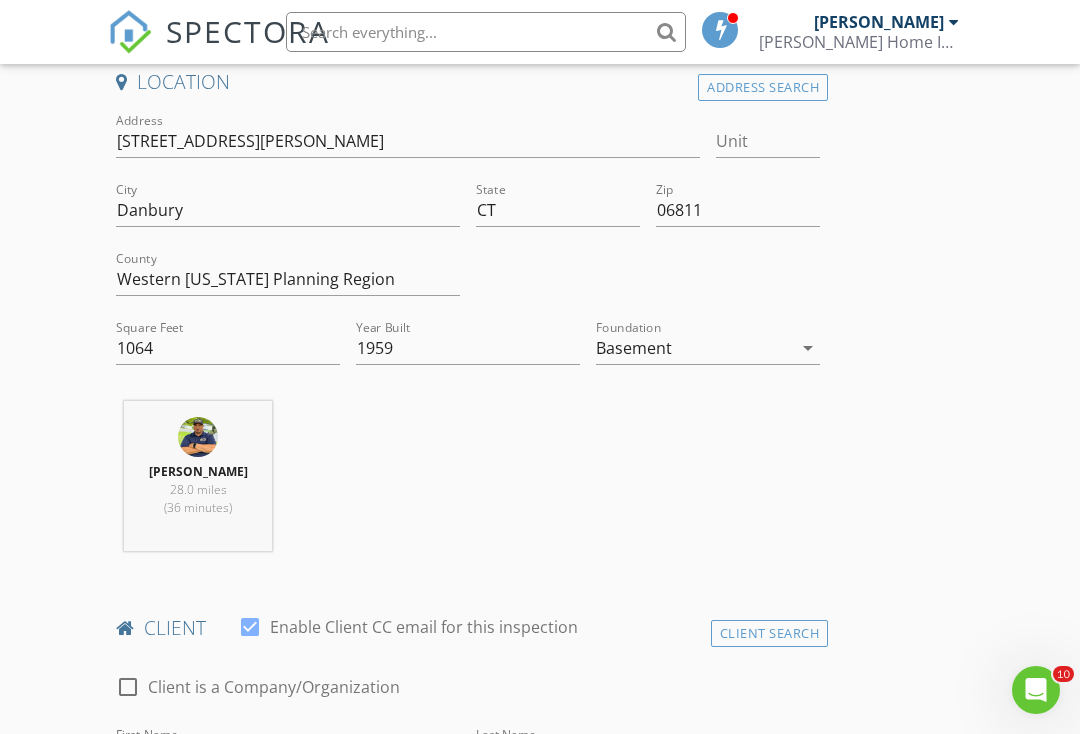 scroll, scrollTop: 358, scrollLeft: 0, axis: vertical 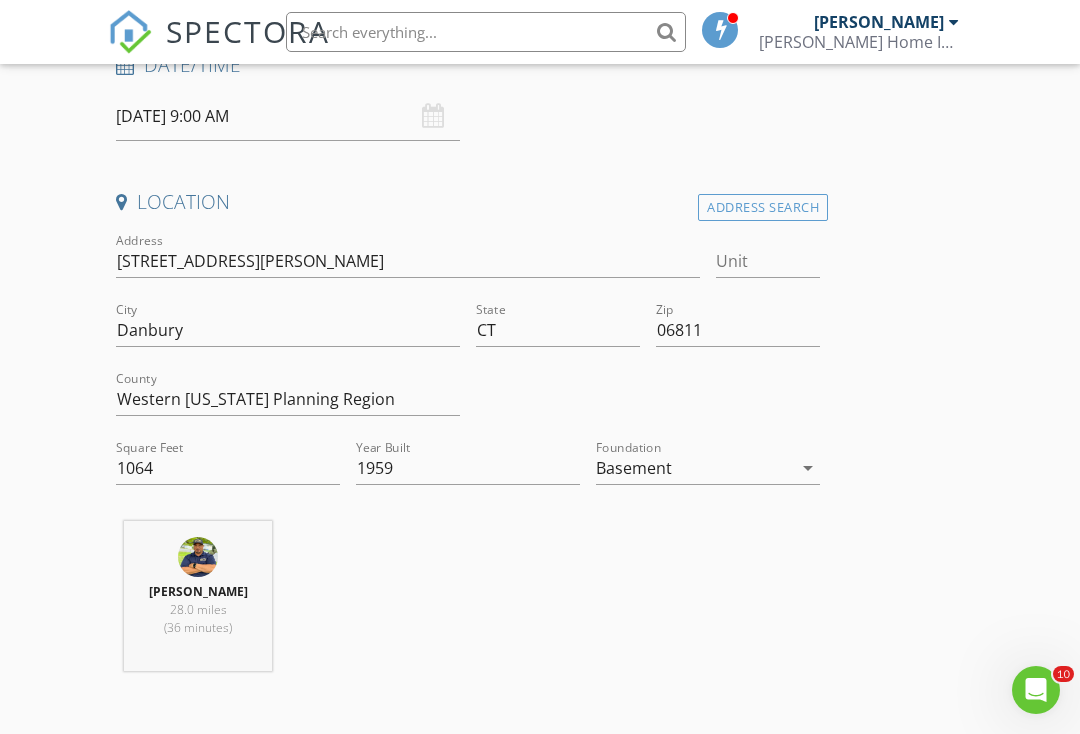 drag, startPoint x: 1073, startPoint y: 148, endPoint x: 1068, endPoint y: 133, distance: 15.811388 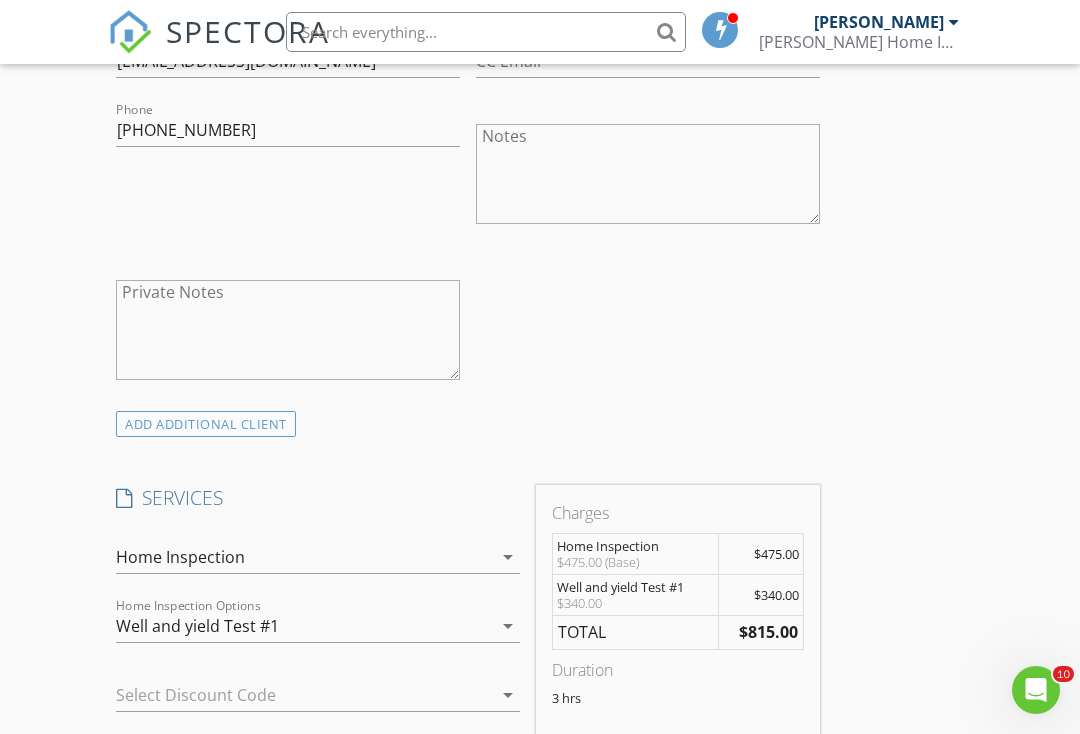 scroll, scrollTop: 0, scrollLeft: 0, axis: both 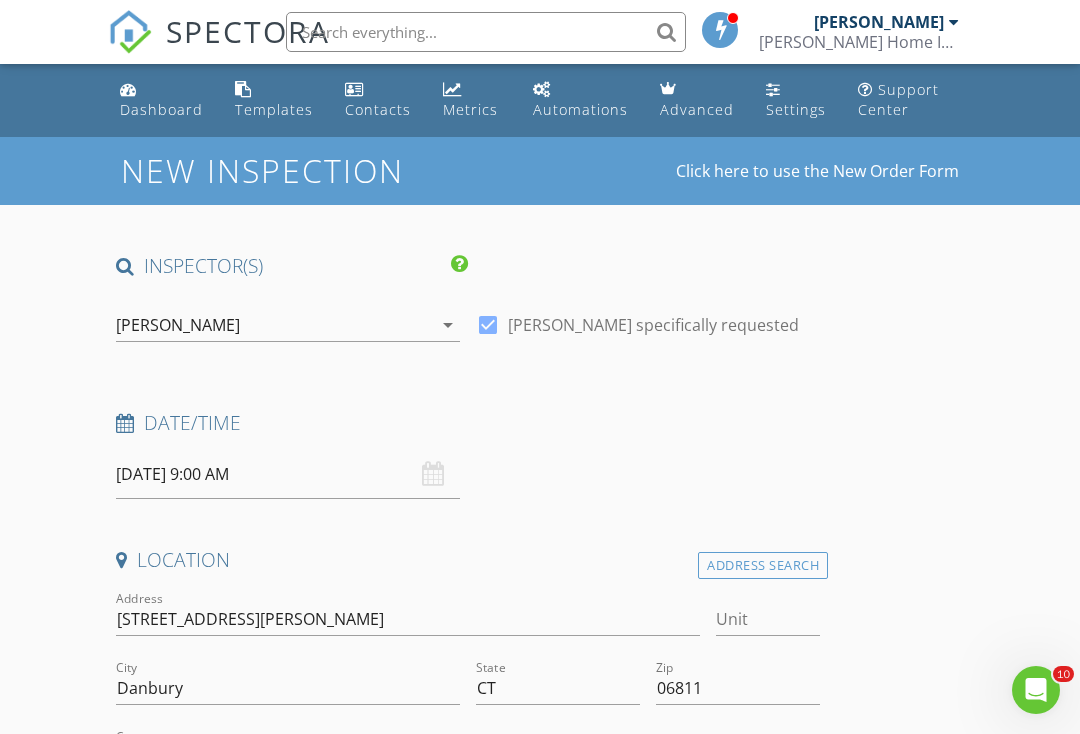 drag, startPoint x: 1074, startPoint y: 80, endPoint x: 1084, endPoint y: 4, distance: 76.655075 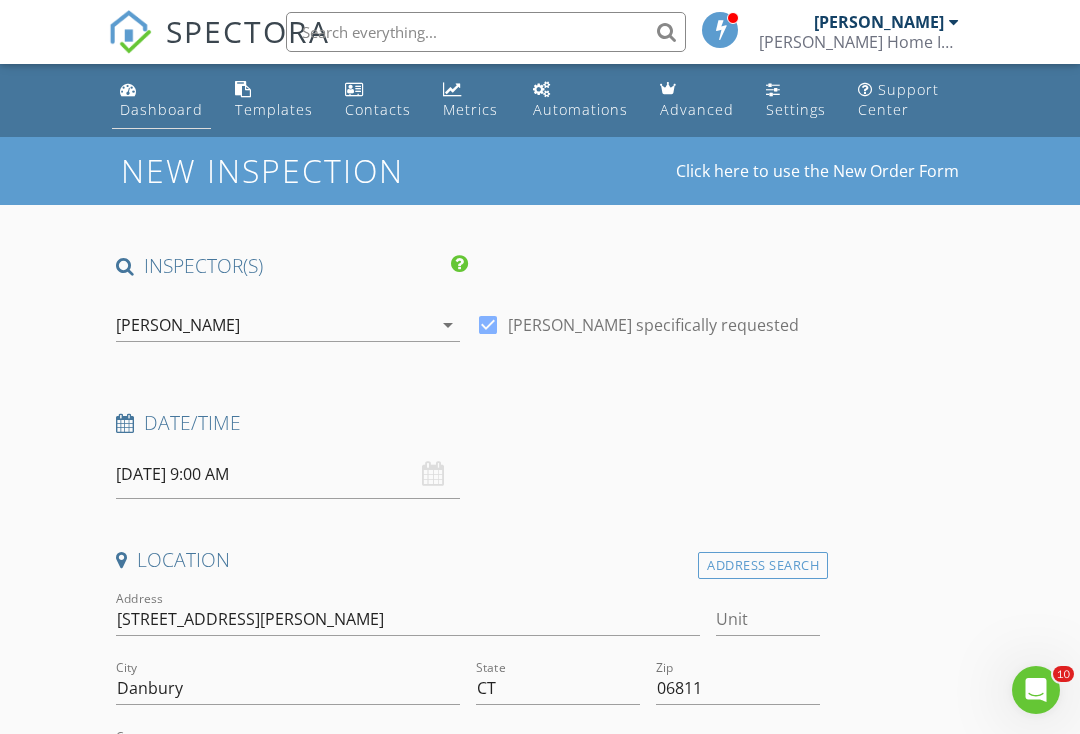 click on "Dashboard" at bounding box center (161, 109) 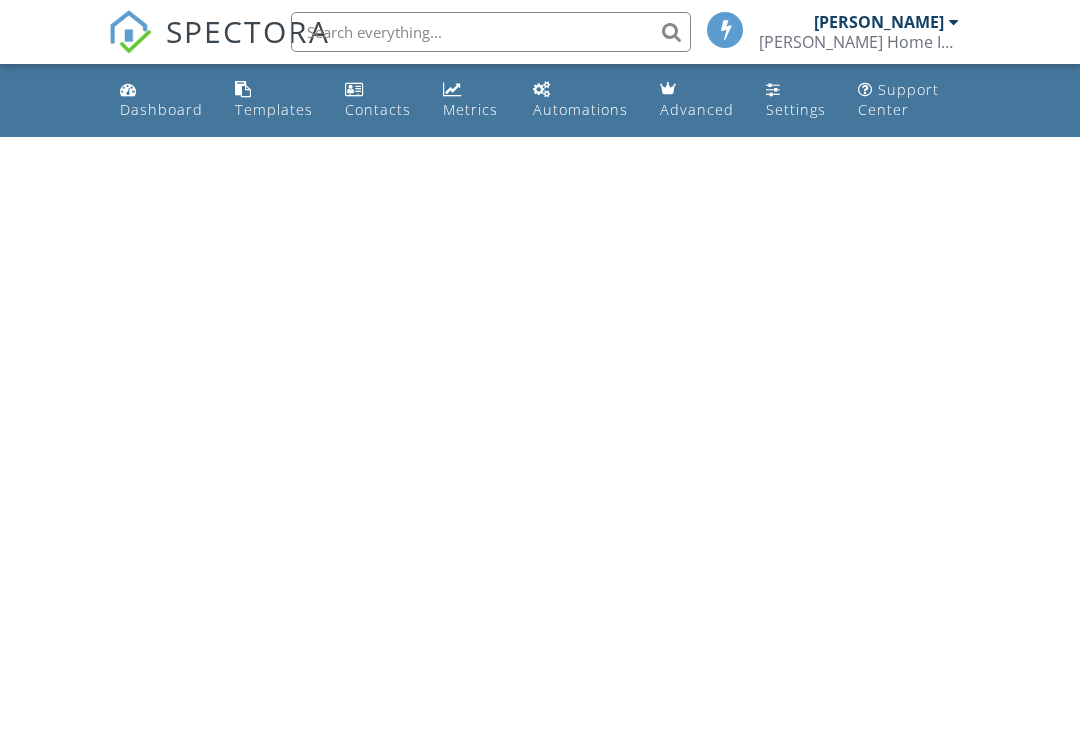 scroll, scrollTop: 0, scrollLeft: 0, axis: both 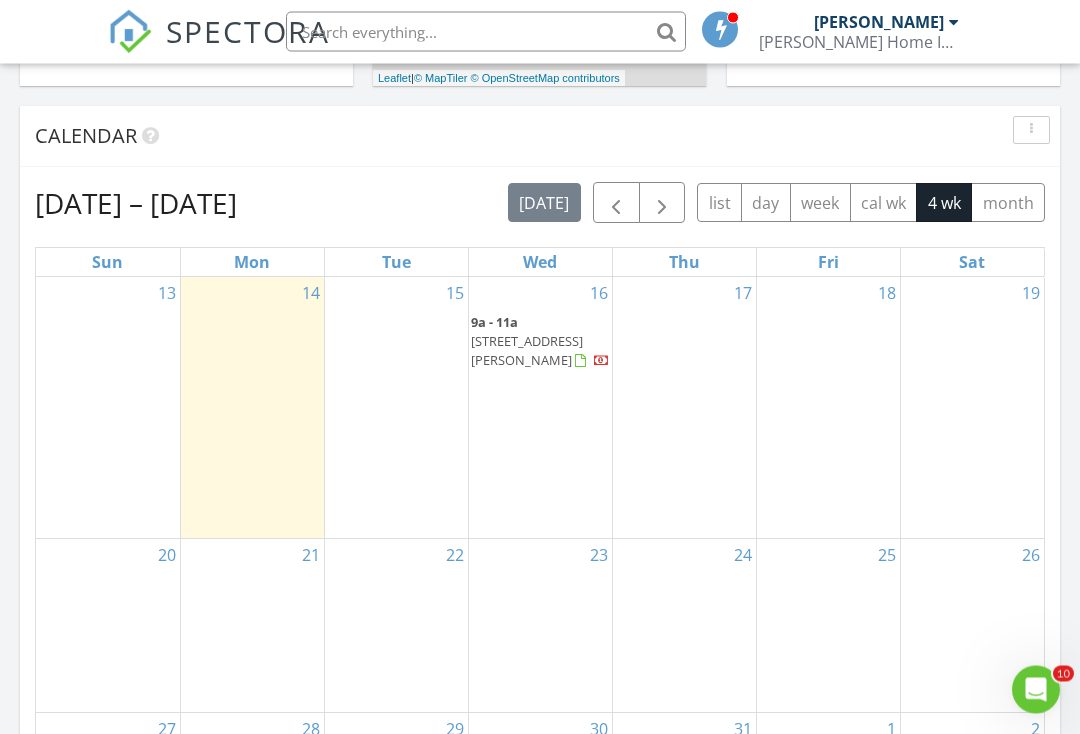 drag, startPoint x: 1075, startPoint y: 123, endPoint x: 1072, endPoint y: 376, distance: 253.01779 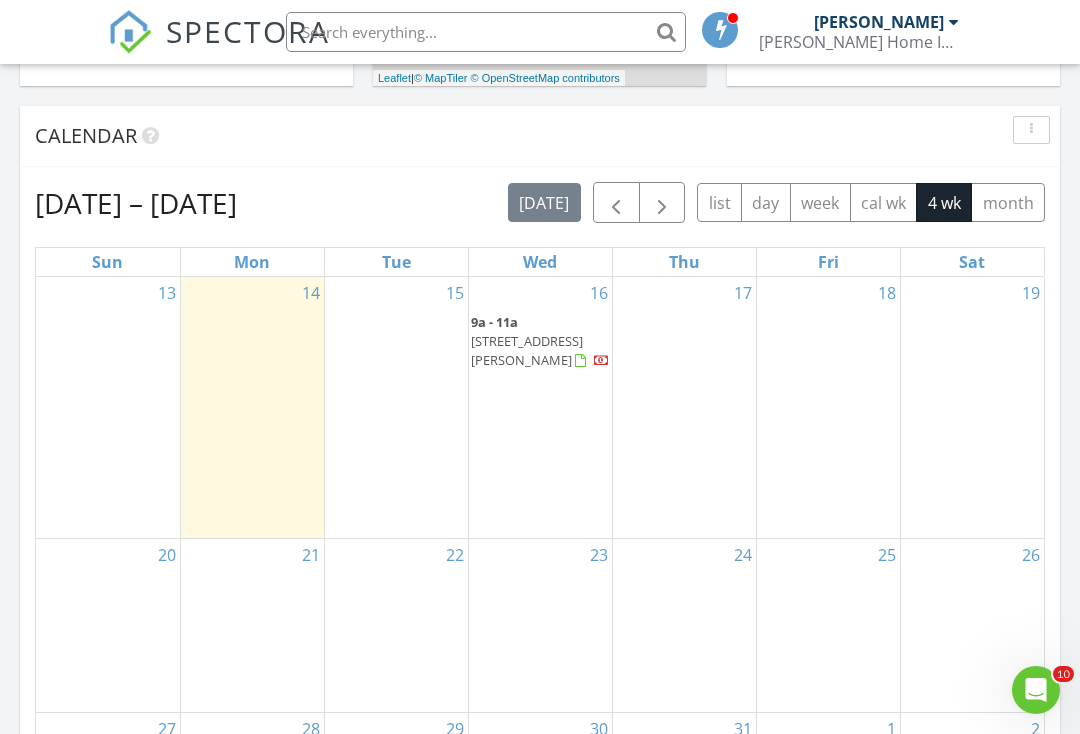 click on "[STREET_ADDRESS][PERSON_NAME]" at bounding box center [527, 350] 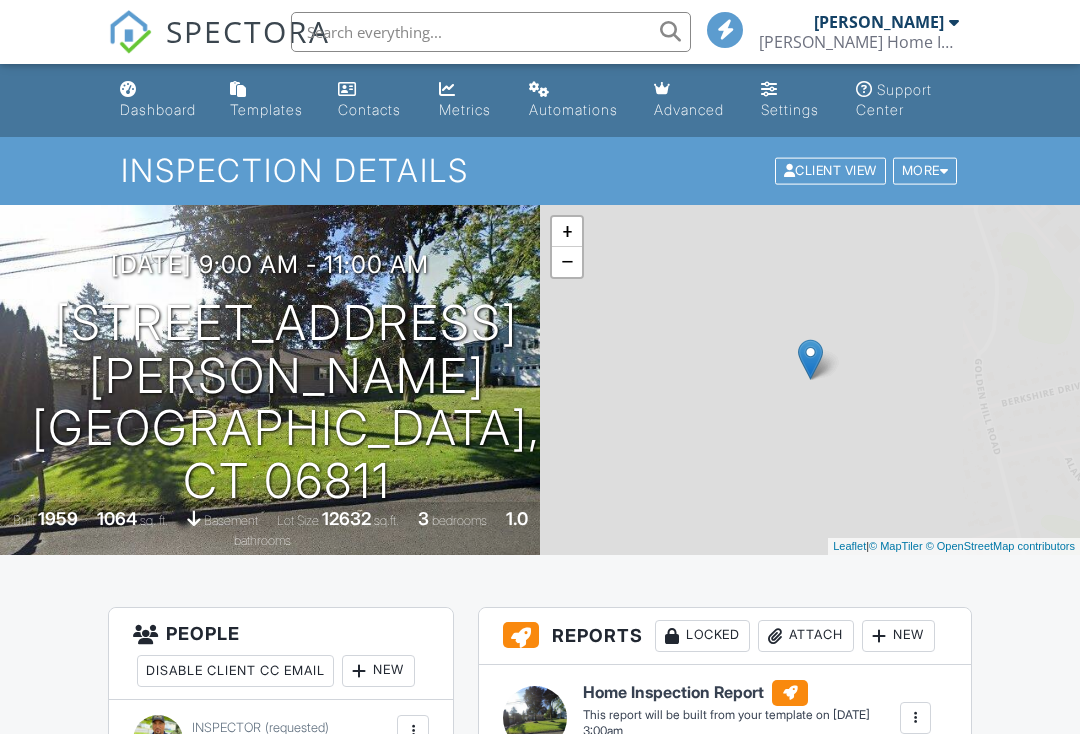 scroll, scrollTop: 0, scrollLeft: 0, axis: both 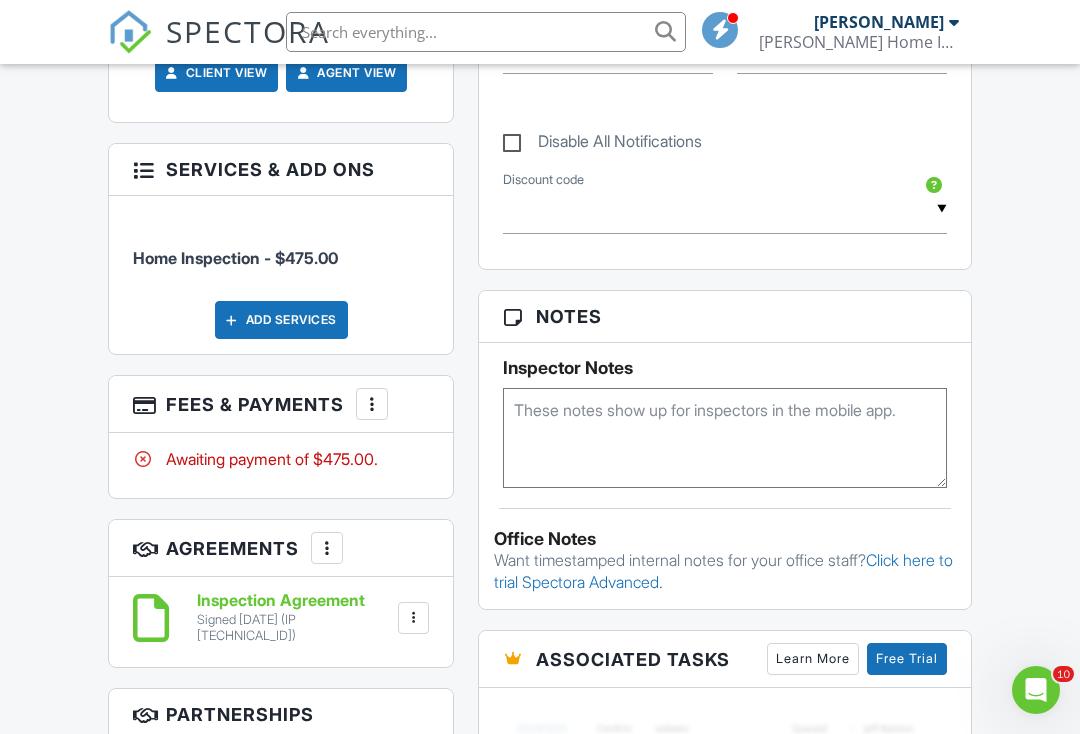 drag, startPoint x: 1070, startPoint y: 66, endPoint x: 1067, endPoint y: 302, distance: 236.01907 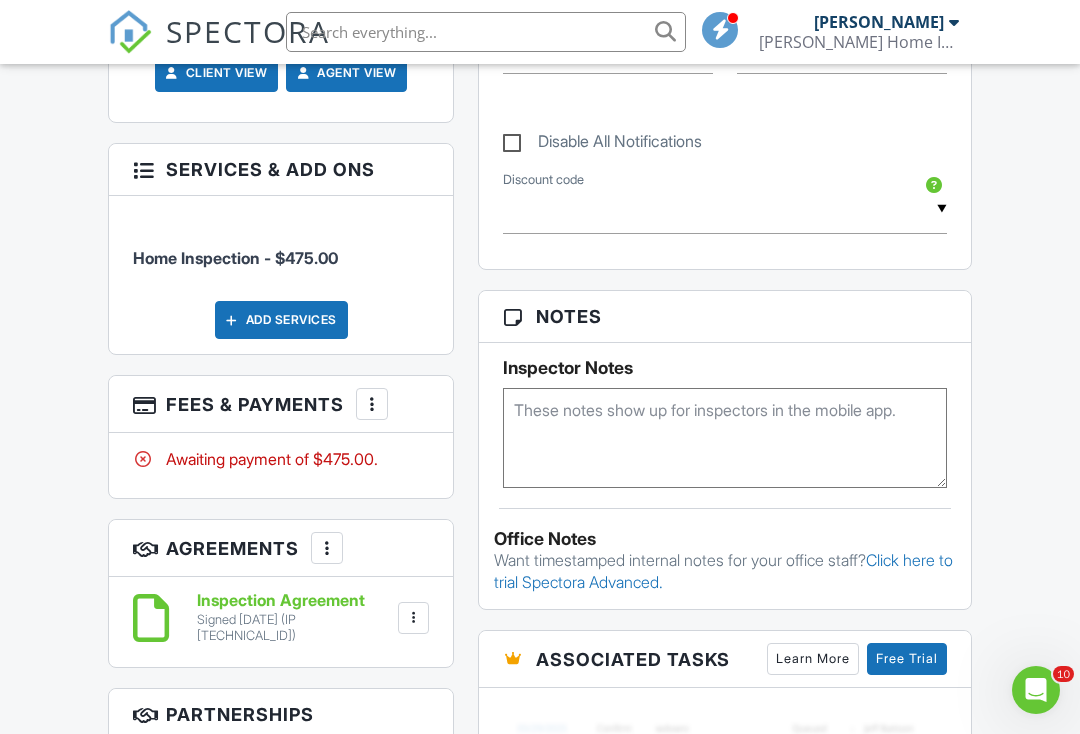 click on "Add Services" at bounding box center [281, 320] 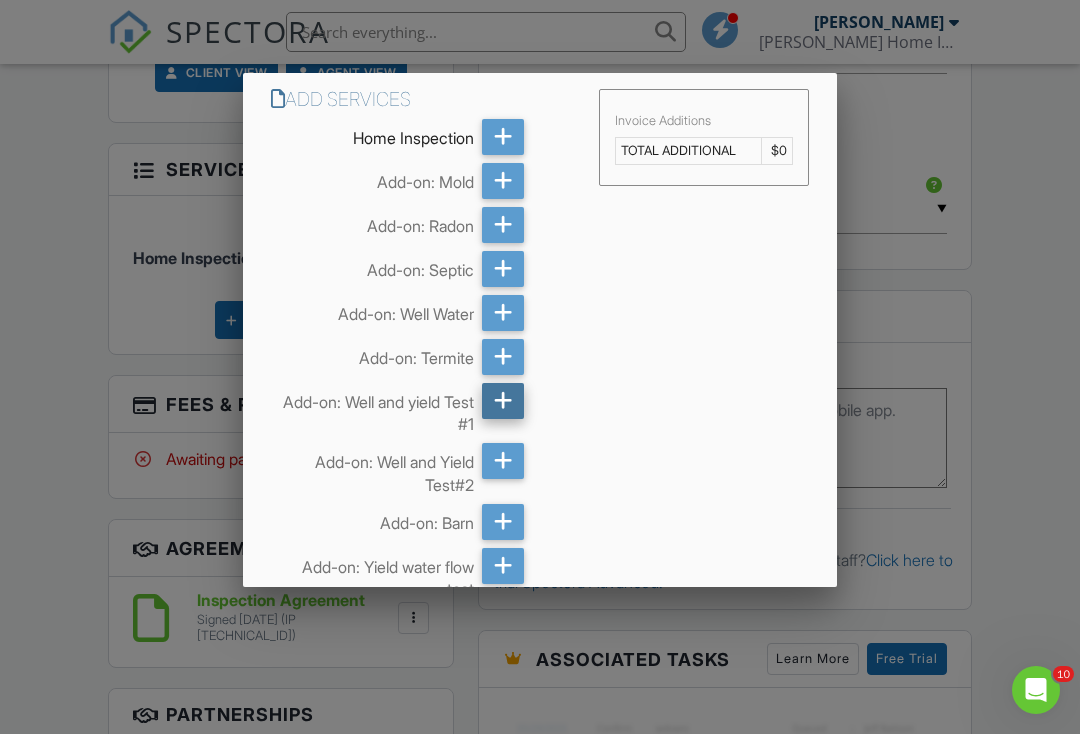 click at bounding box center [503, 401] 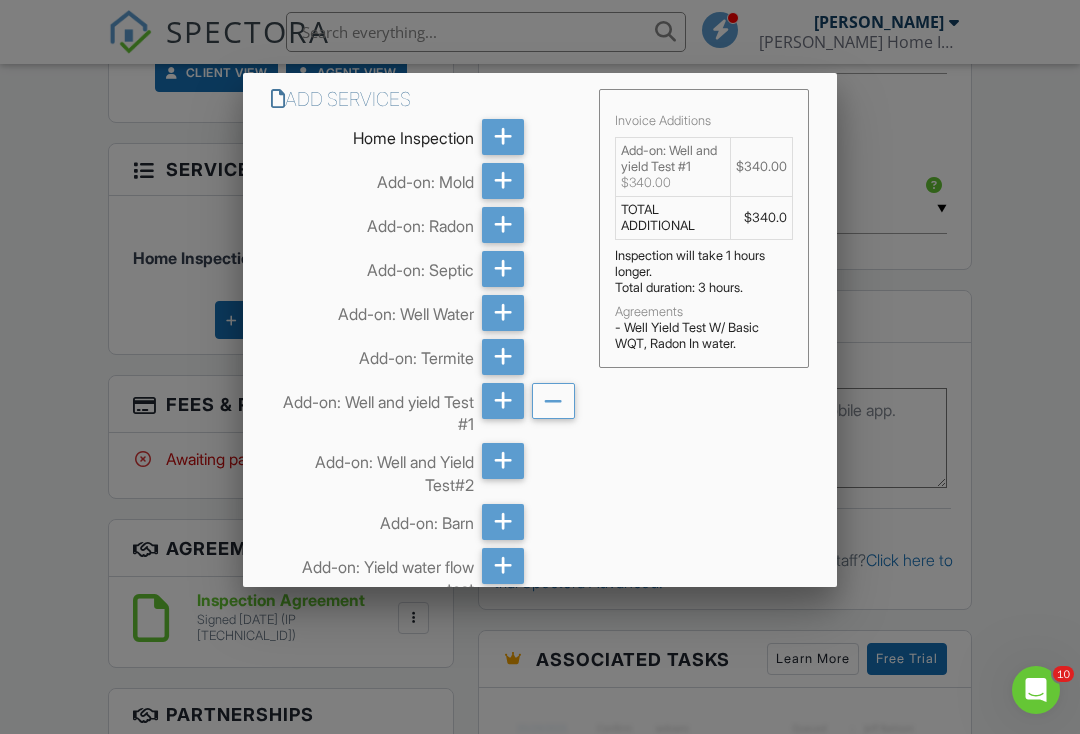 click on "Add Services
Home Inspection
Add-on: Mold
Add-on: Radon
Add-on: Septic
Add-on: Well Water
Add-on: Termite
Add-on: Well and yield Test #1
Add-on: Well and Yield Test#2
Add-on: Barn
Add-on: Yield water flow test
Add-on: 2 Family
Add-on: 3 Family
Add-on: 4 Additional units
Add-on: EMF
Add-on: 5 unit
Add-on: Commercial
Add-on: InLaw
Add-on: Multiple Building
Radon Test" at bounding box center (540, 757) 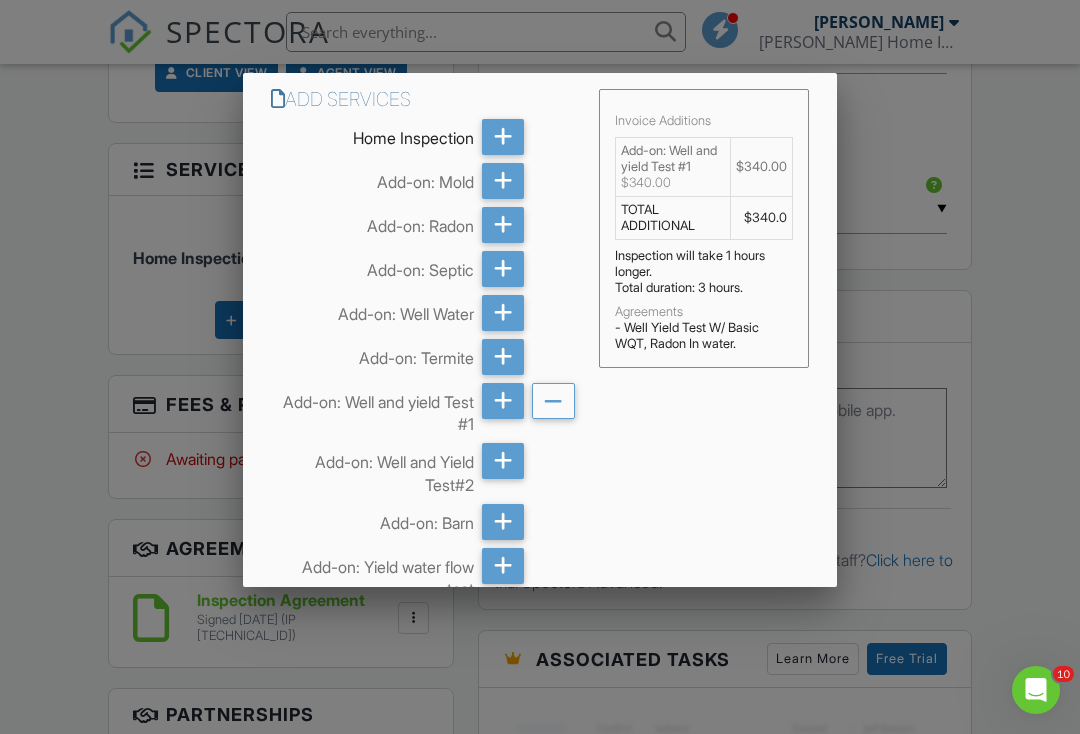 click on "Add Services
Home Inspection
Add-on: Mold
Add-on: Radon
Add-on: Septic
Add-on: Well Water
Add-on: Termite
Add-on: Well and yield Test #1
Add-on: Well and Yield Test#2
Add-on: Barn
Add-on: Yield water flow test
Add-on: 2 Family
Add-on: 3 Family
Add-on: 4 Additional units
Add-on: EMF
Add-on: 5 unit
Add-on: Commercial
Add-on: InLaw
Add-on: Multiple Building
Radon Test" at bounding box center [540, 757] 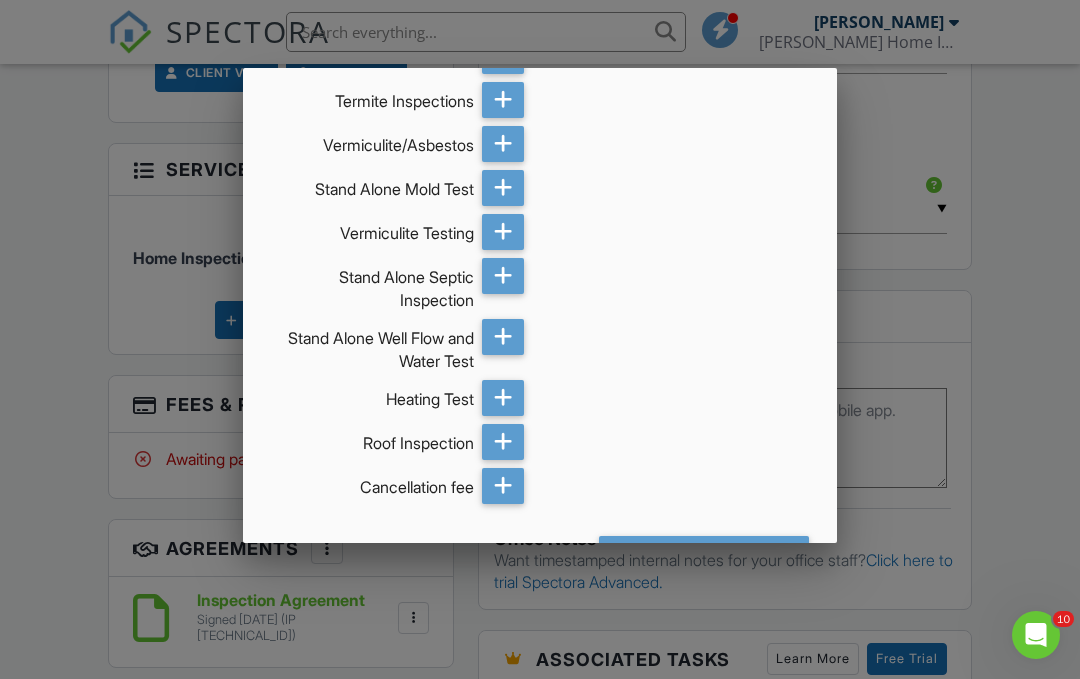 scroll, scrollTop: 973, scrollLeft: 0, axis: vertical 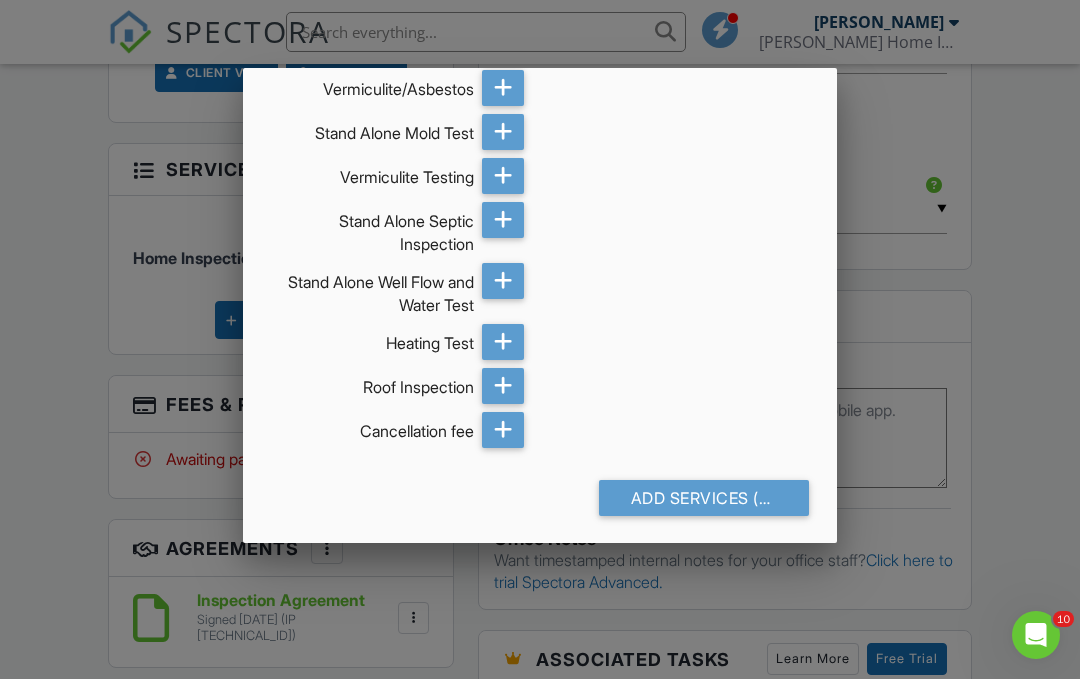 click on "Add Services
(+ $340.0)" at bounding box center [540, 505] 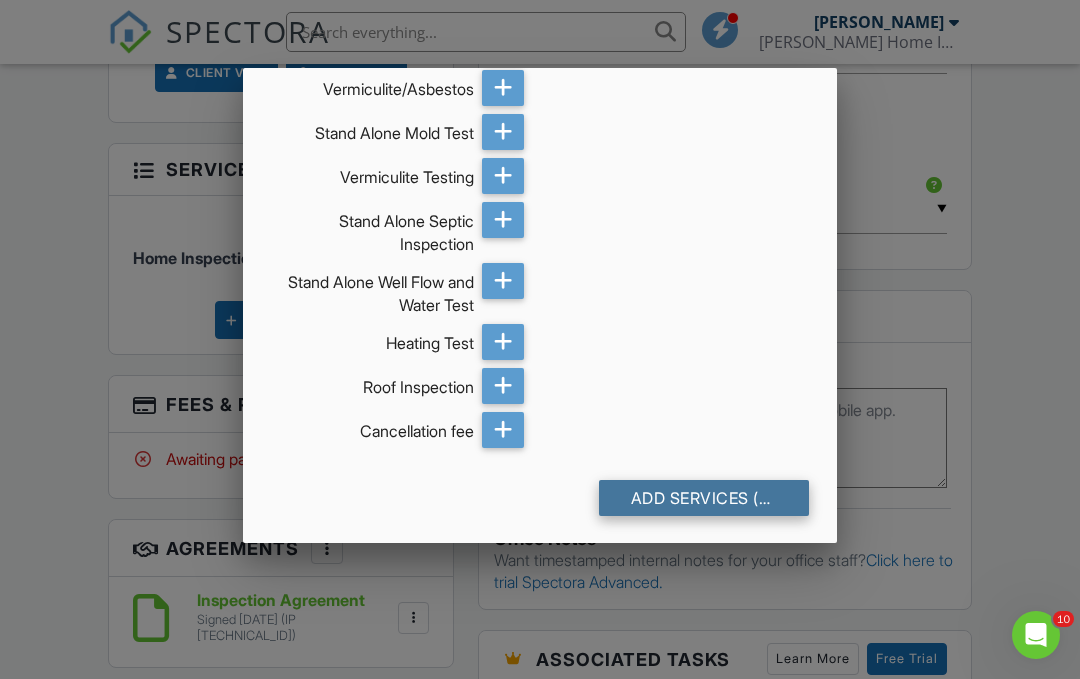 click on "Add Services
(+ $340.0)" at bounding box center [704, 498] 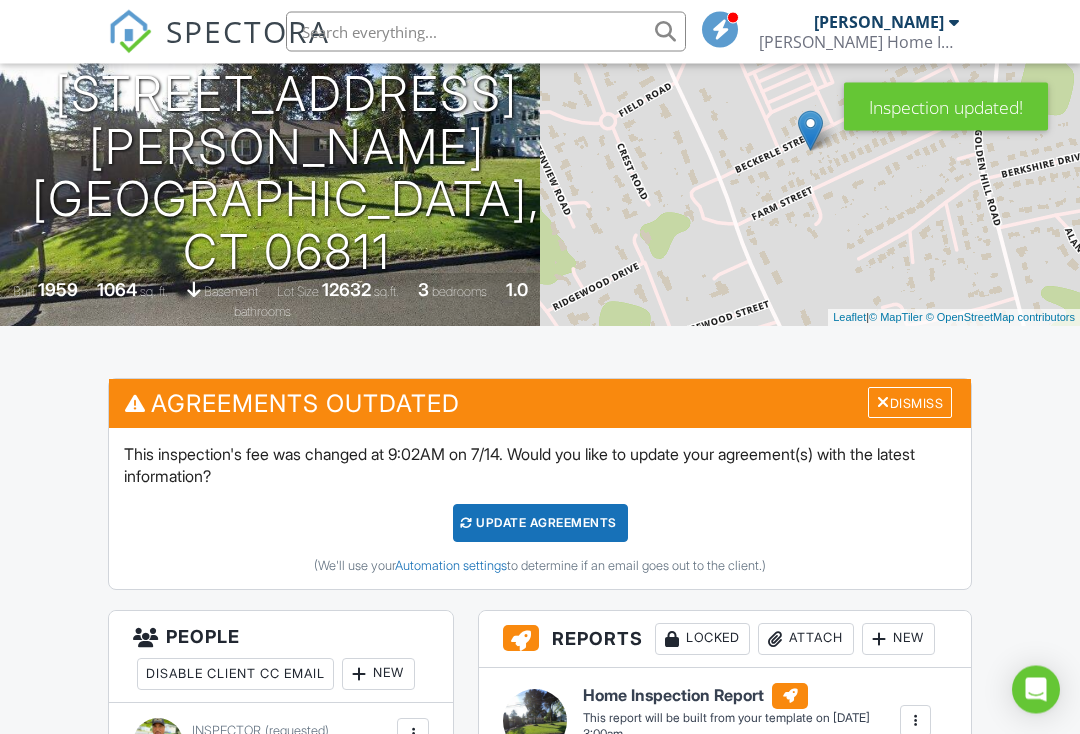 scroll, scrollTop: 311, scrollLeft: 0, axis: vertical 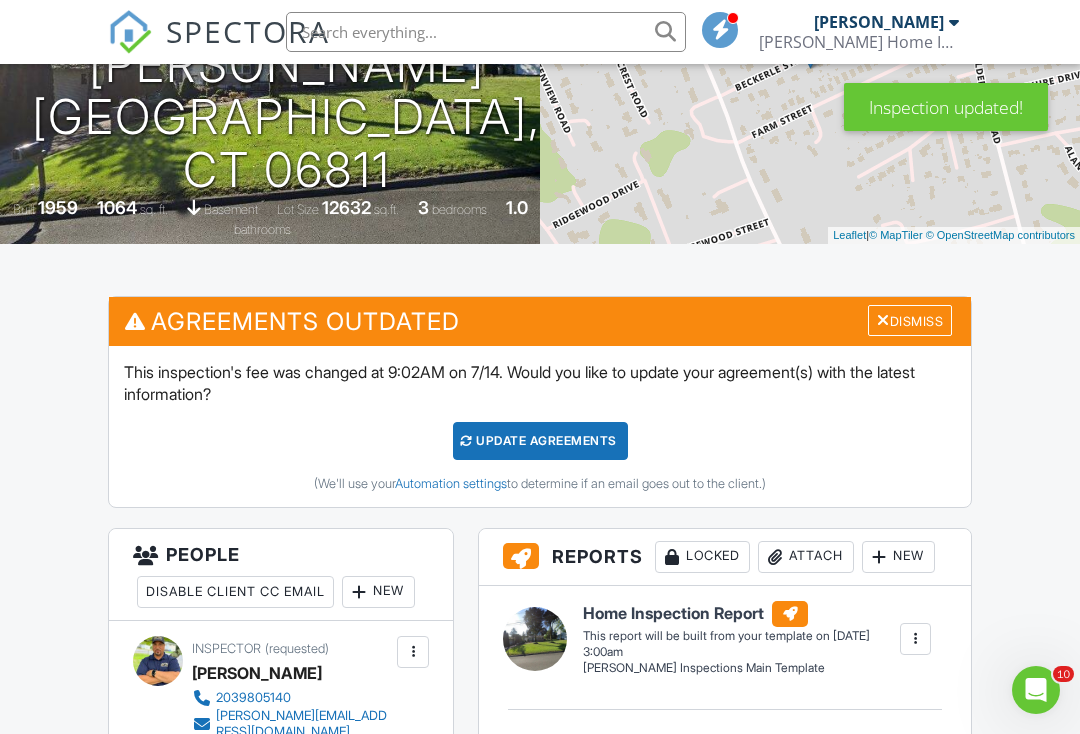 click on "Update Agreements" at bounding box center (540, 441) 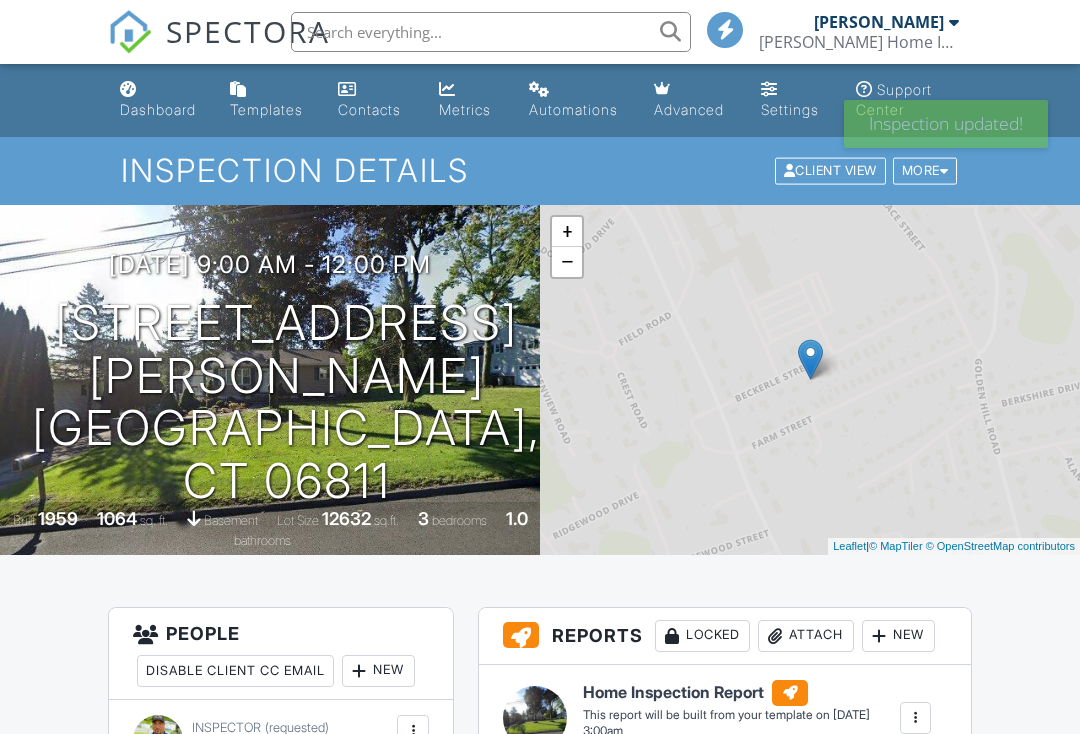 scroll, scrollTop: 0, scrollLeft: 0, axis: both 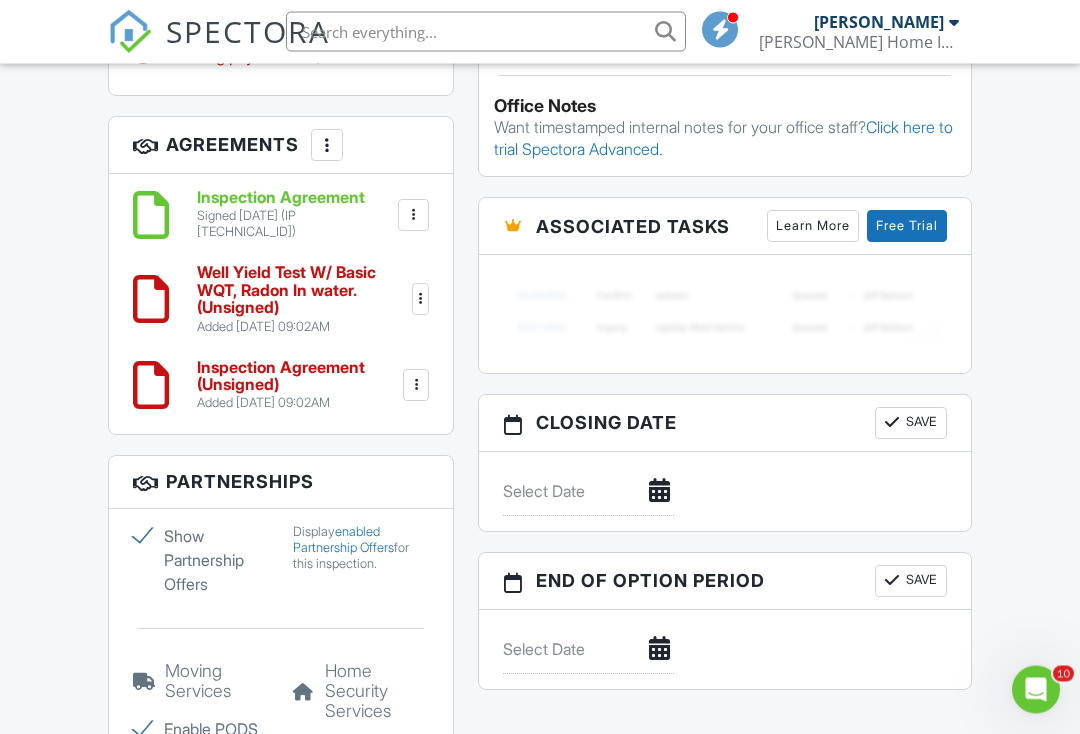 click on "Inspection Agreement" at bounding box center (295, 199) 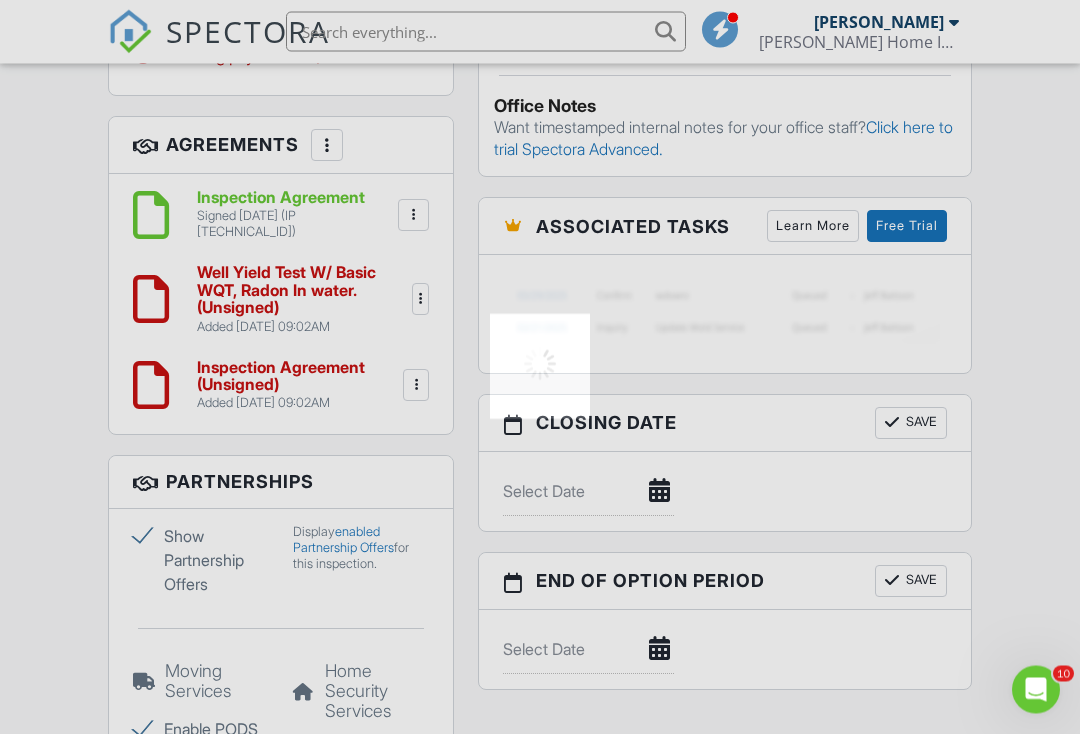 scroll, scrollTop: 1535, scrollLeft: 0, axis: vertical 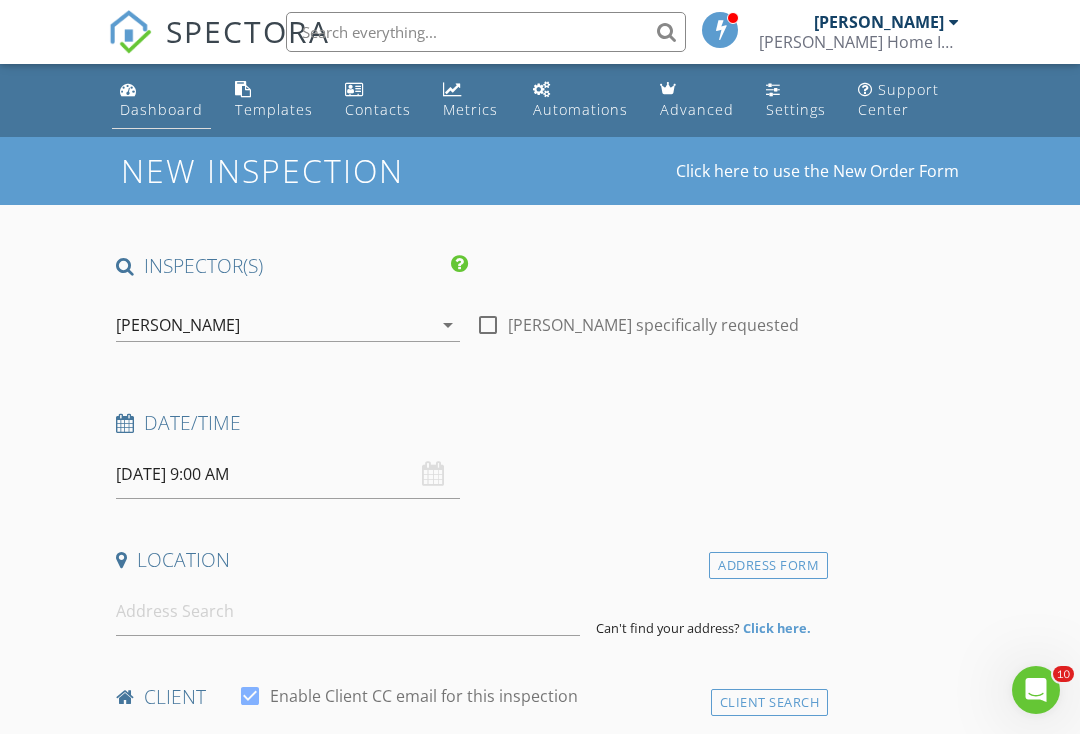 click on "Dashboard" at bounding box center (161, 100) 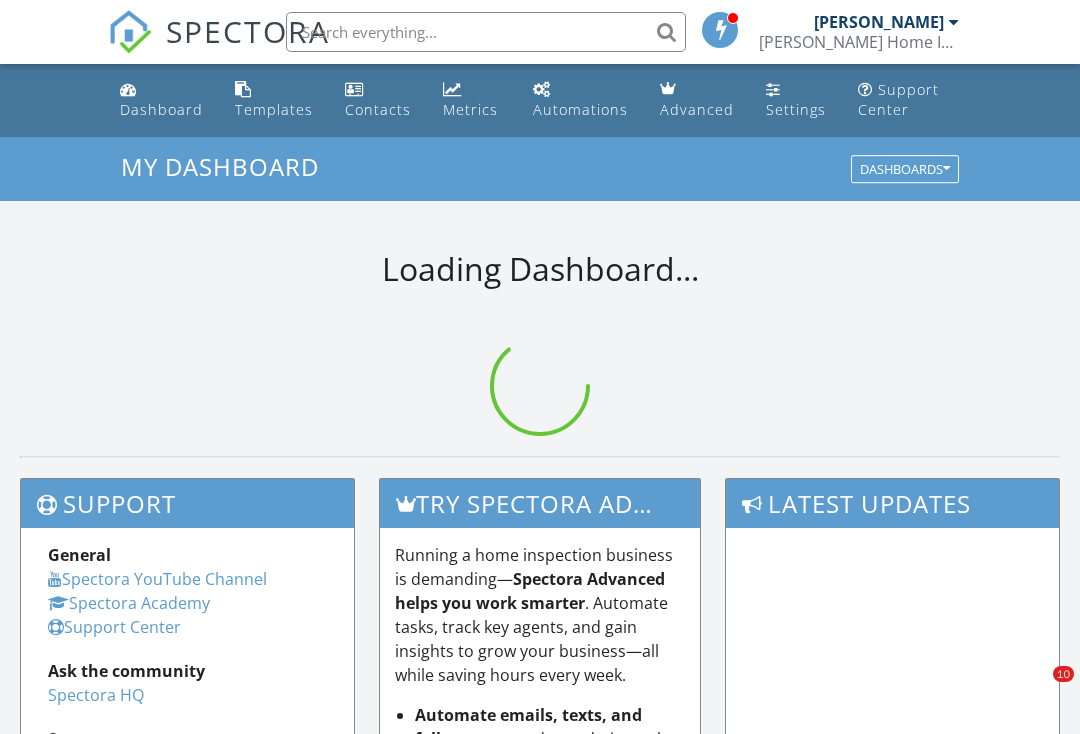 scroll, scrollTop: 142, scrollLeft: 0, axis: vertical 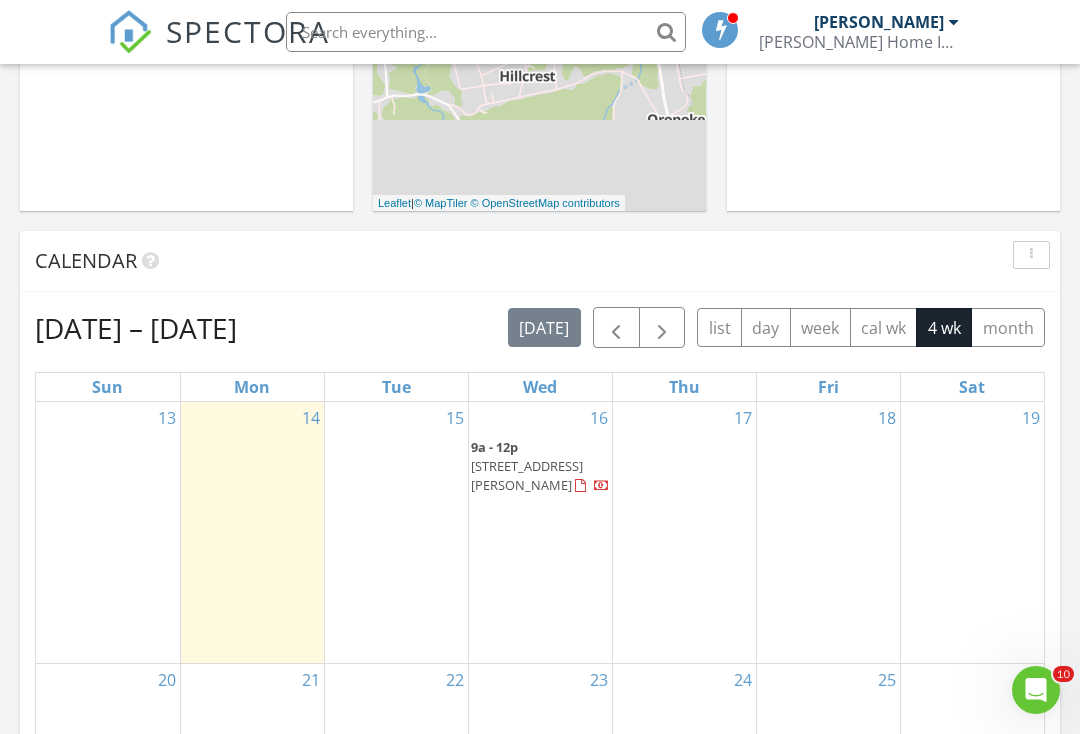 click on "16
9a - 12p
15 Beckerle St, Danbury 06811" at bounding box center (540, 532) 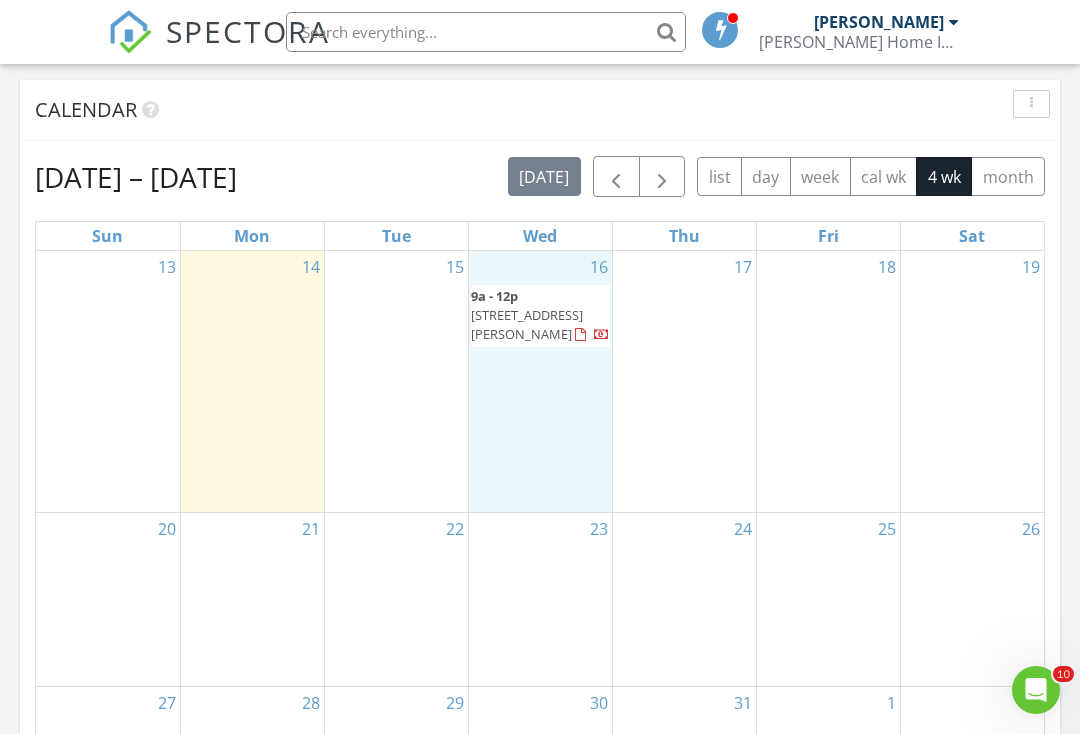 click on "15 Beckerle St, Danbury 06811" at bounding box center (527, 324) 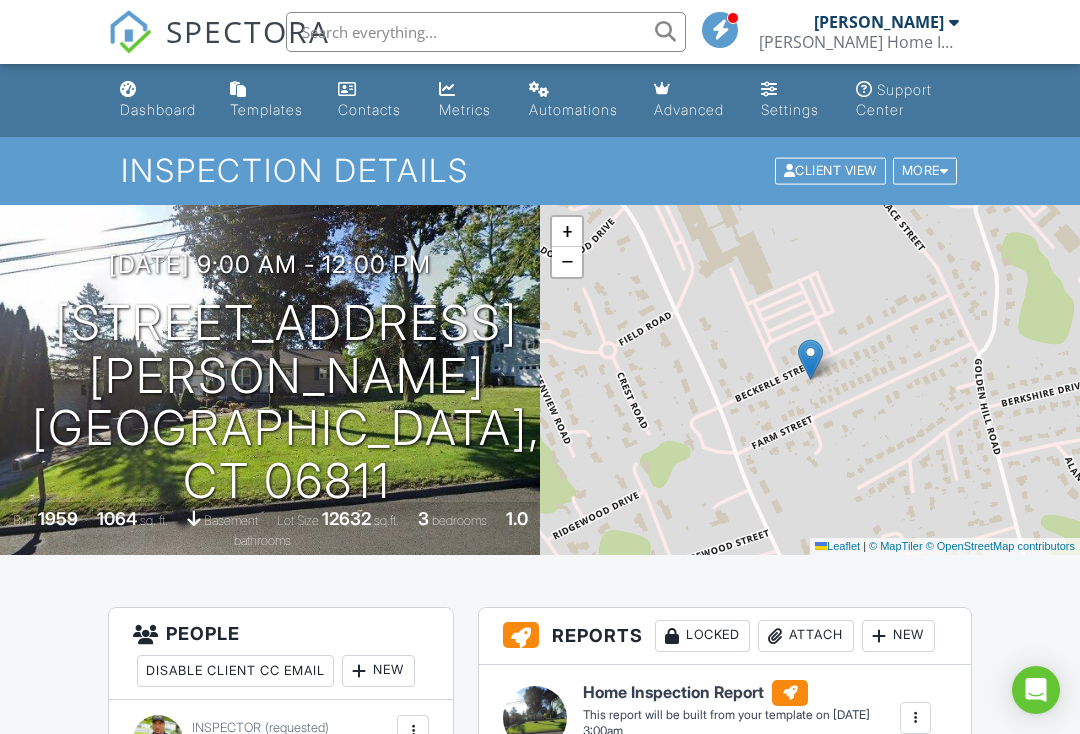 scroll, scrollTop: 105, scrollLeft: 0, axis: vertical 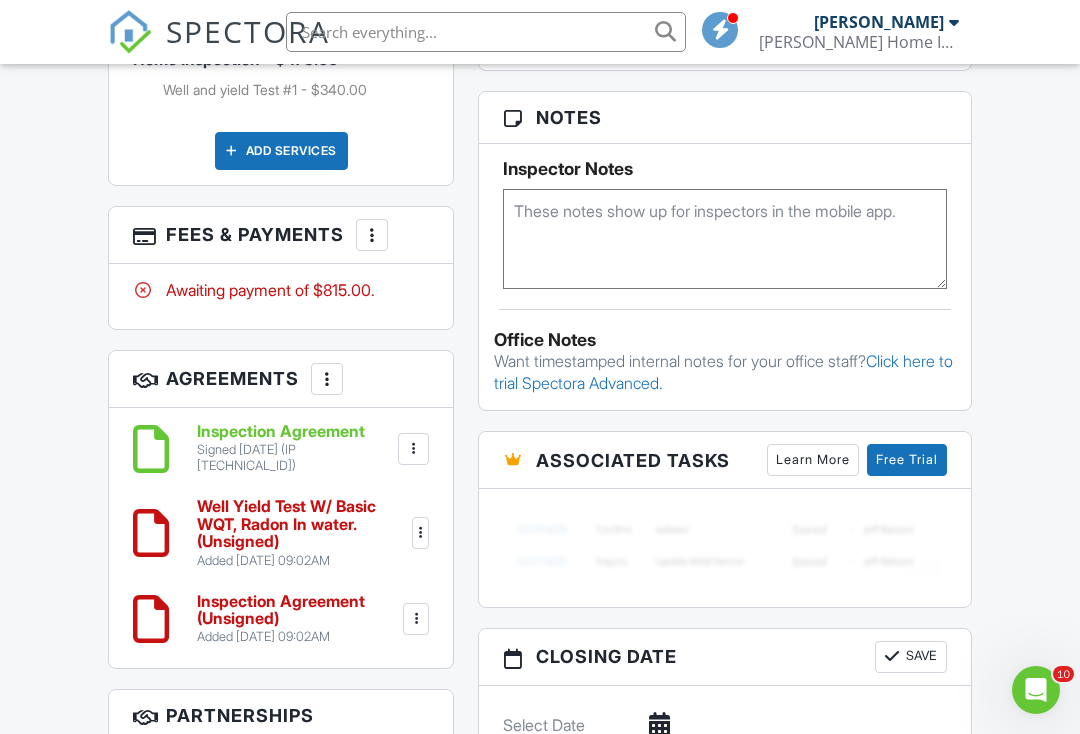 click on "Inspection Agreement
(Unsigned)" at bounding box center (298, 610) 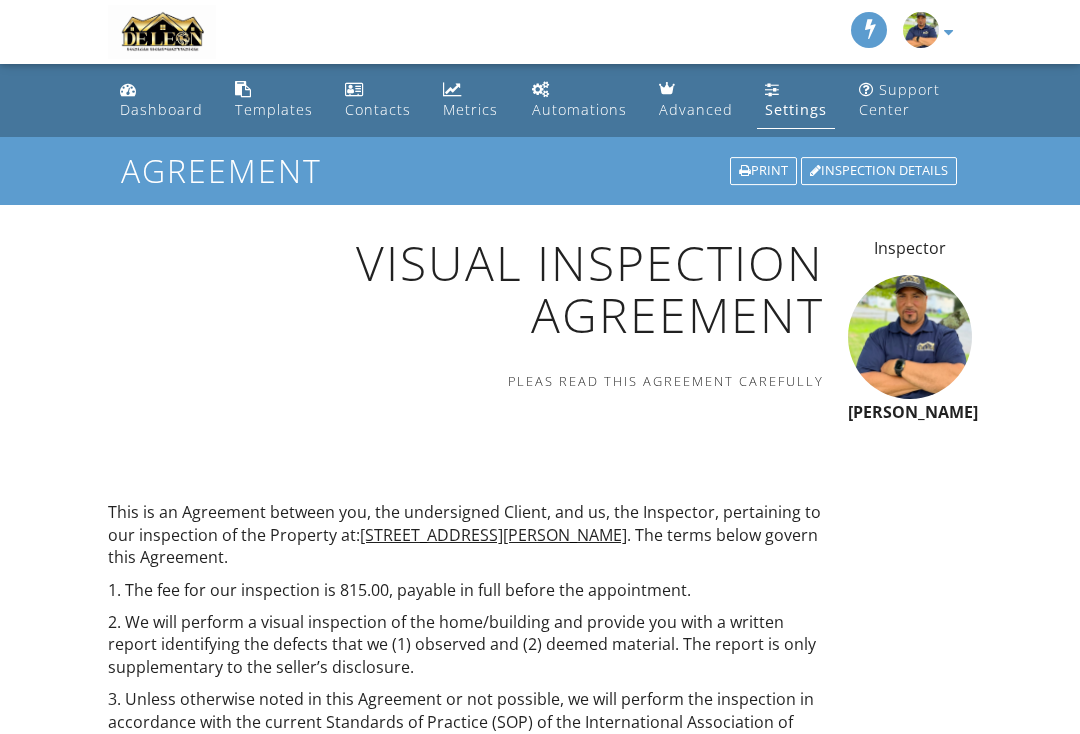 scroll, scrollTop: 0, scrollLeft: 0, axis: both 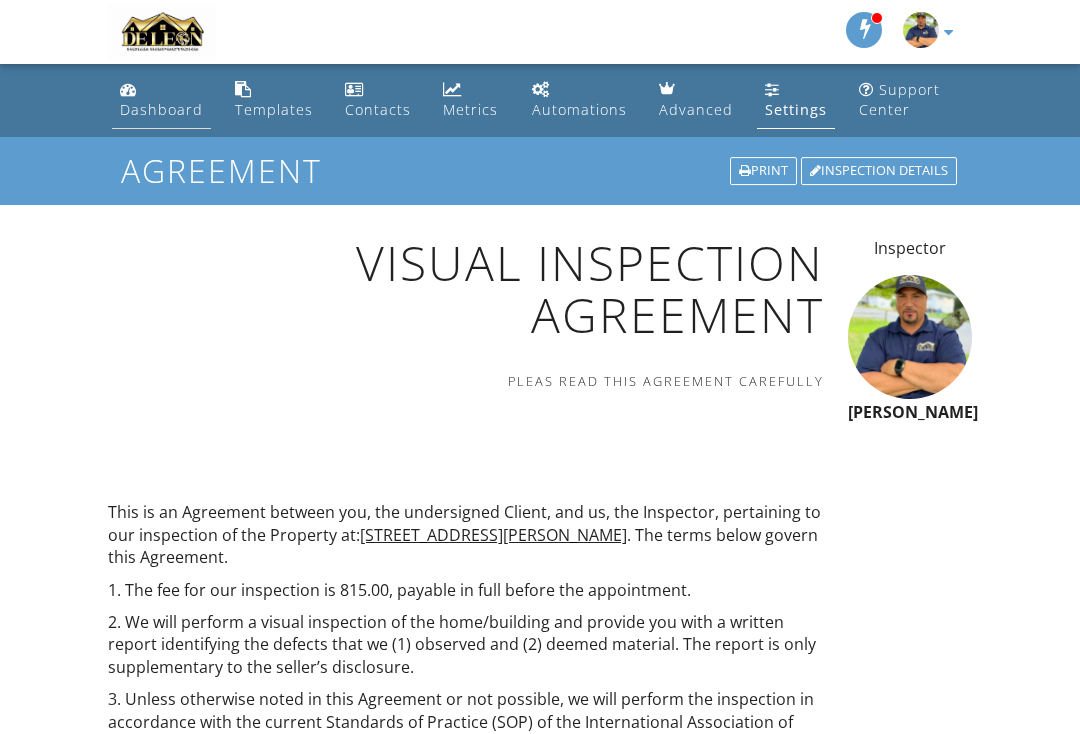 click on "Dashboard" at bounding box center [161, 109] 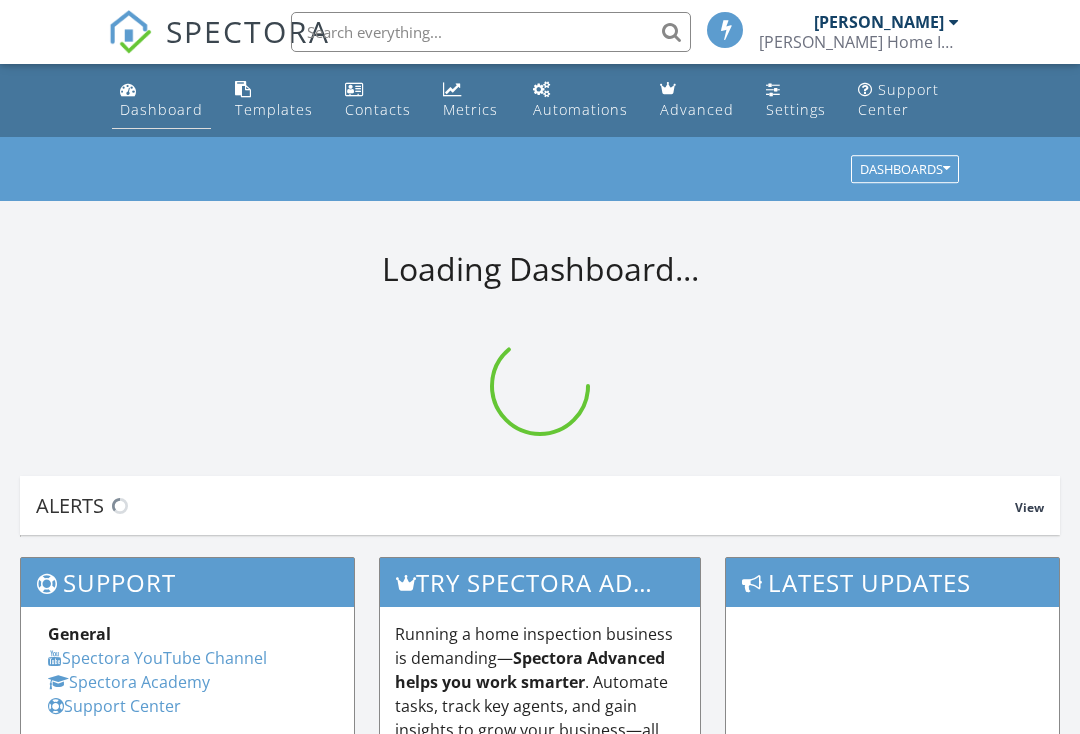 scroll, scrollTop: 0, scrollLeft: 0, axis: both 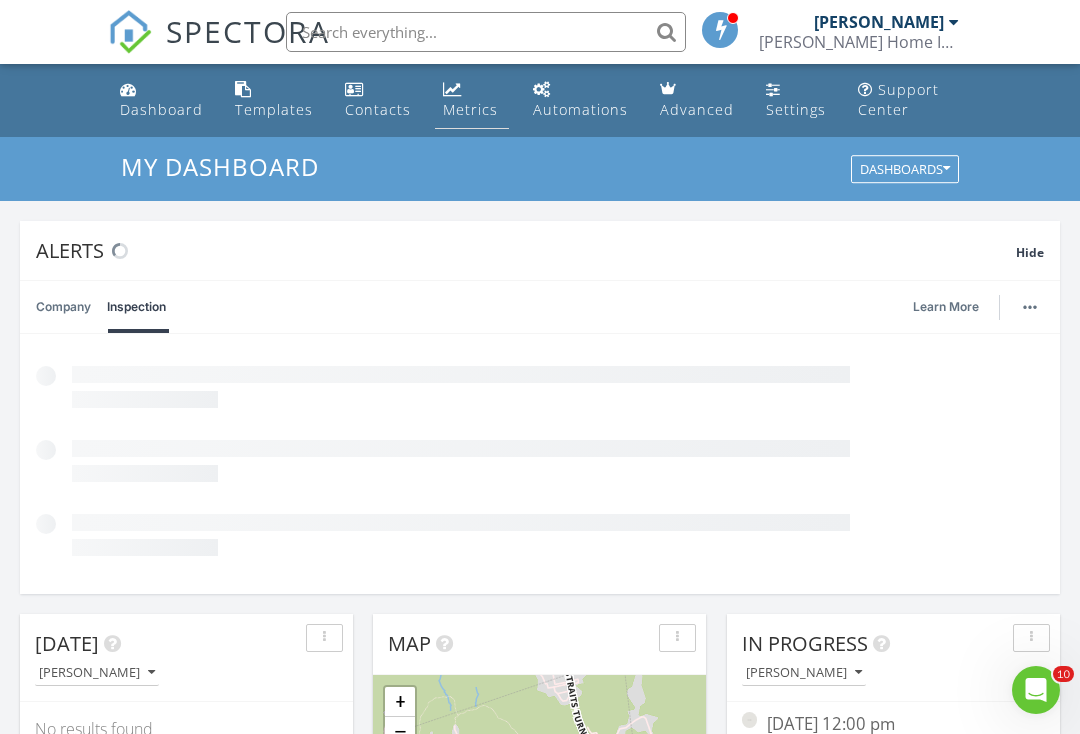 click on "Metrics" at bounding box center (470, 109) 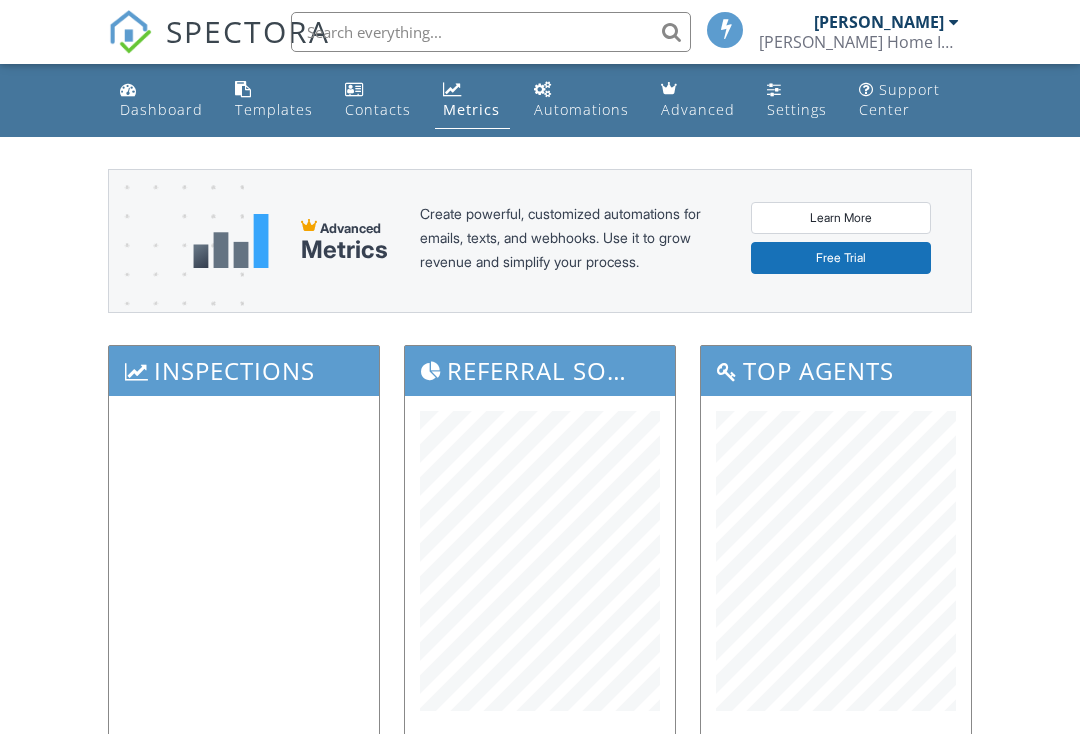 scroll, scrollTop: 0, scrollLeft: 0, axis: both 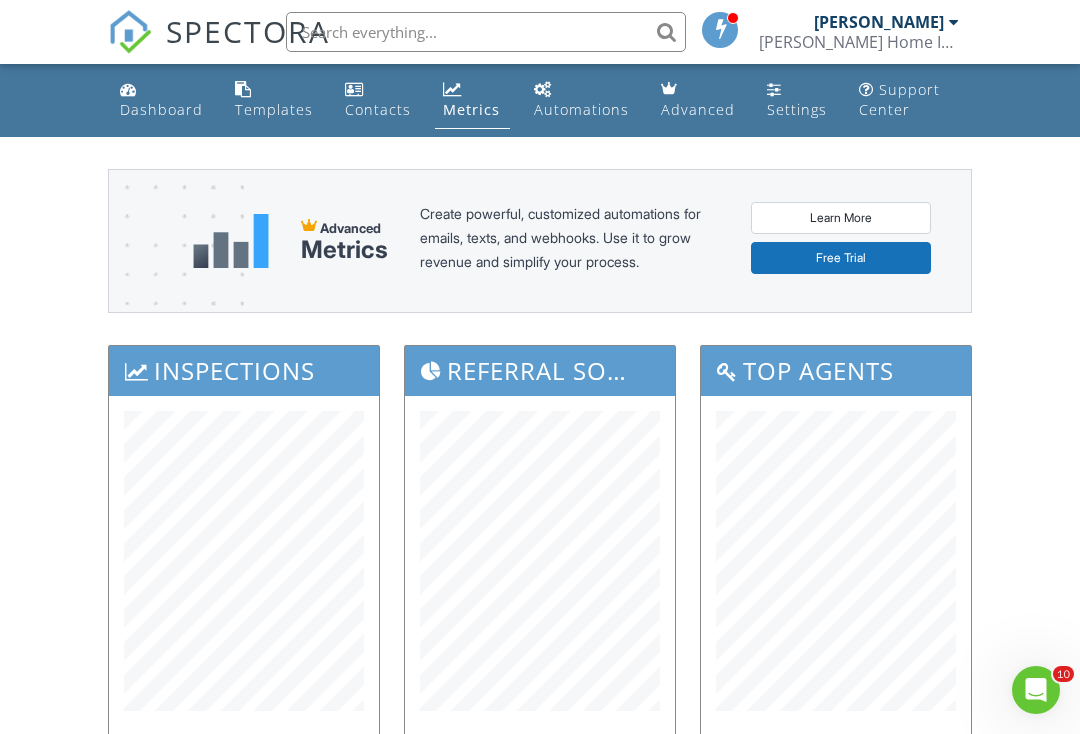 click on "Dashboard
Templates
Contacts
Metrics
Automations
Advanced
Settings
Support Center
Advanced
Metrics
Create powerful, customized automations for emails, texts, and webhooks.
Use it to grow revenue and simplify your process.
Learn More
Free Trial
Inspections
Referral Sources
Top Agents
Revenue
Payments Received
Inspection Locations
+ − Leaflet  | Tiles © Esri
Partnership Revenue
ALL TIME
0
Online Scheduler Revenue
ALL TIME
7,750
Start Date
End Date
Okay
Cancel" at bounding box center [540, 773] 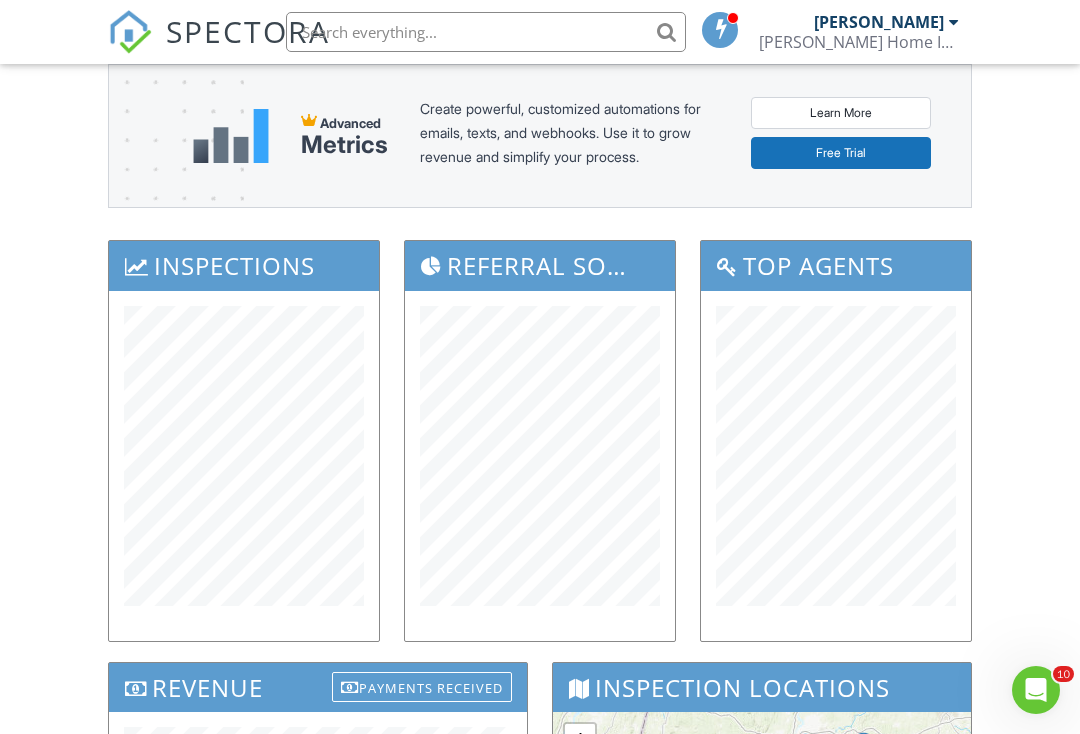 scroll, scrollTop: 0, scrollLeft: 0, axis: both 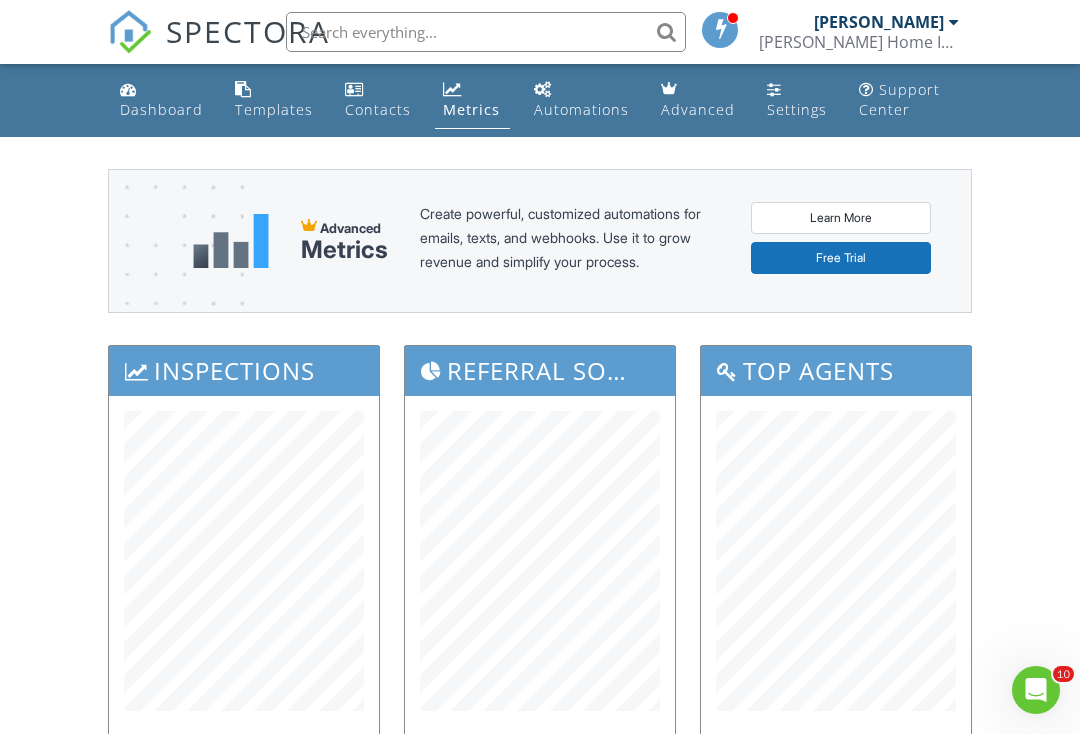 click on "Dashboard" at bounding box center (161, 109) 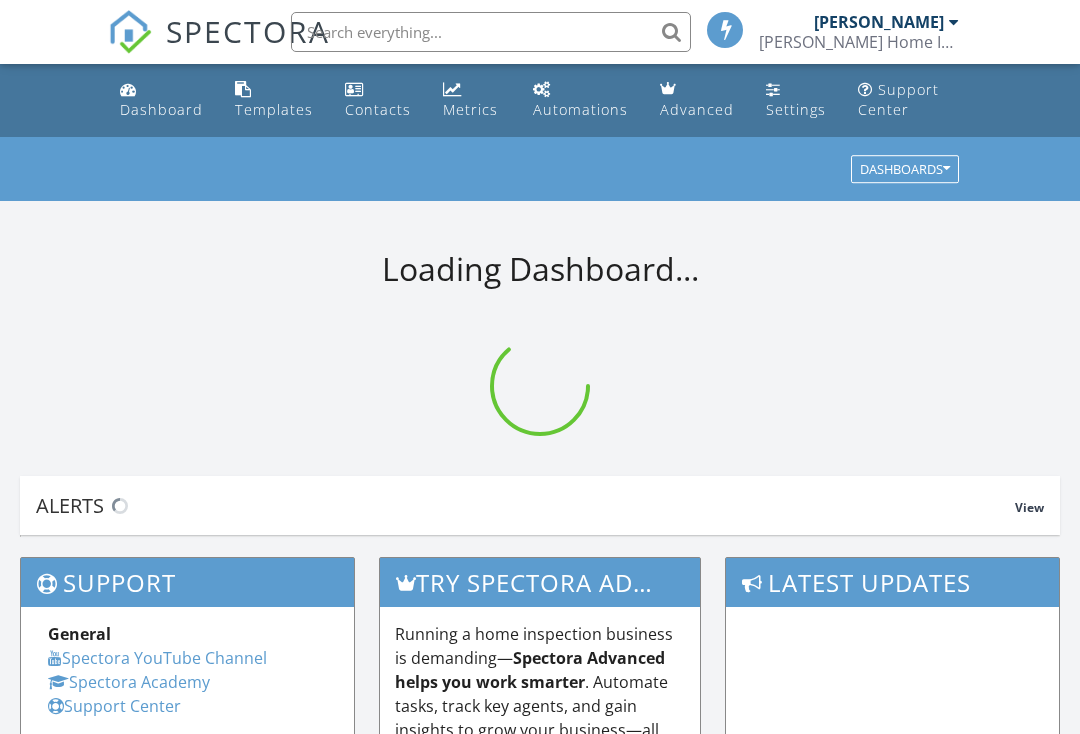 scroll, scrollTop: 0, scrollLeft: 0, axis: both 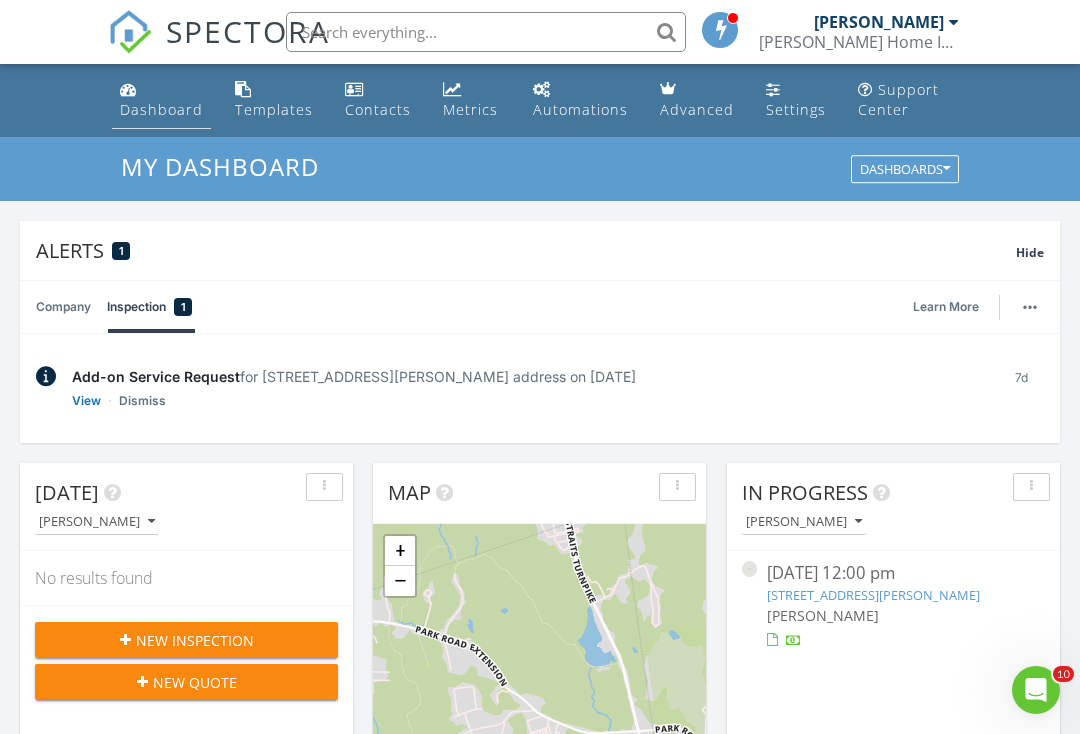 click at bounding box center [128, 89] 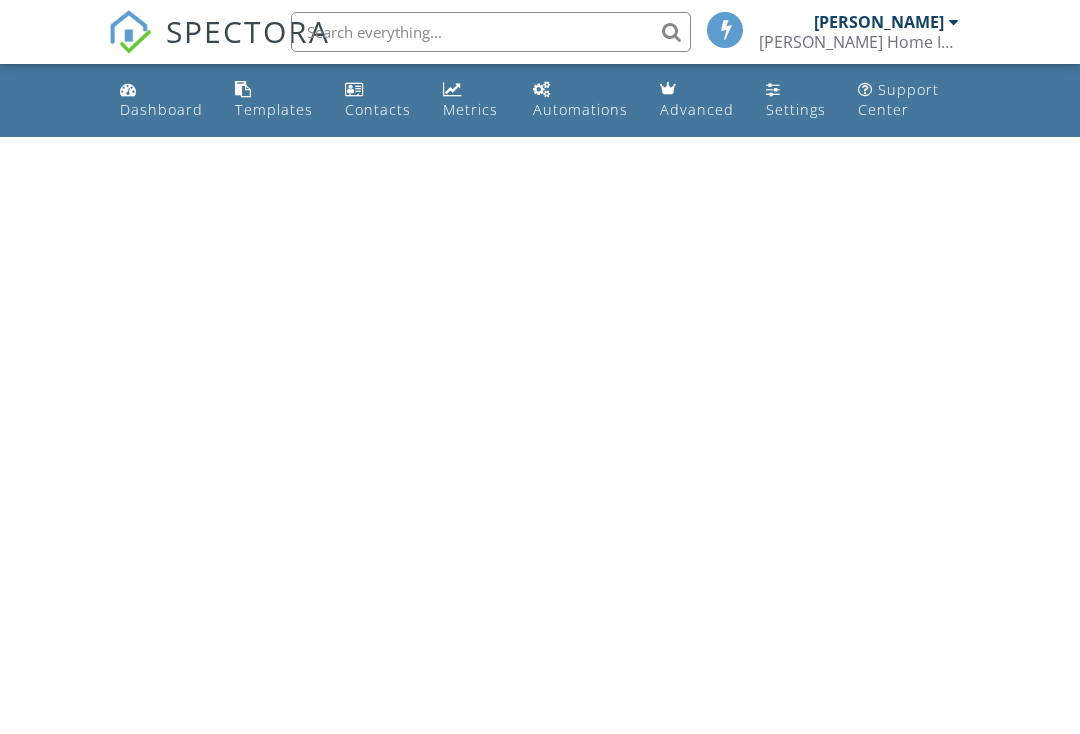 scroll, scrollTop: 0, scrollLeft: 0, axis: both 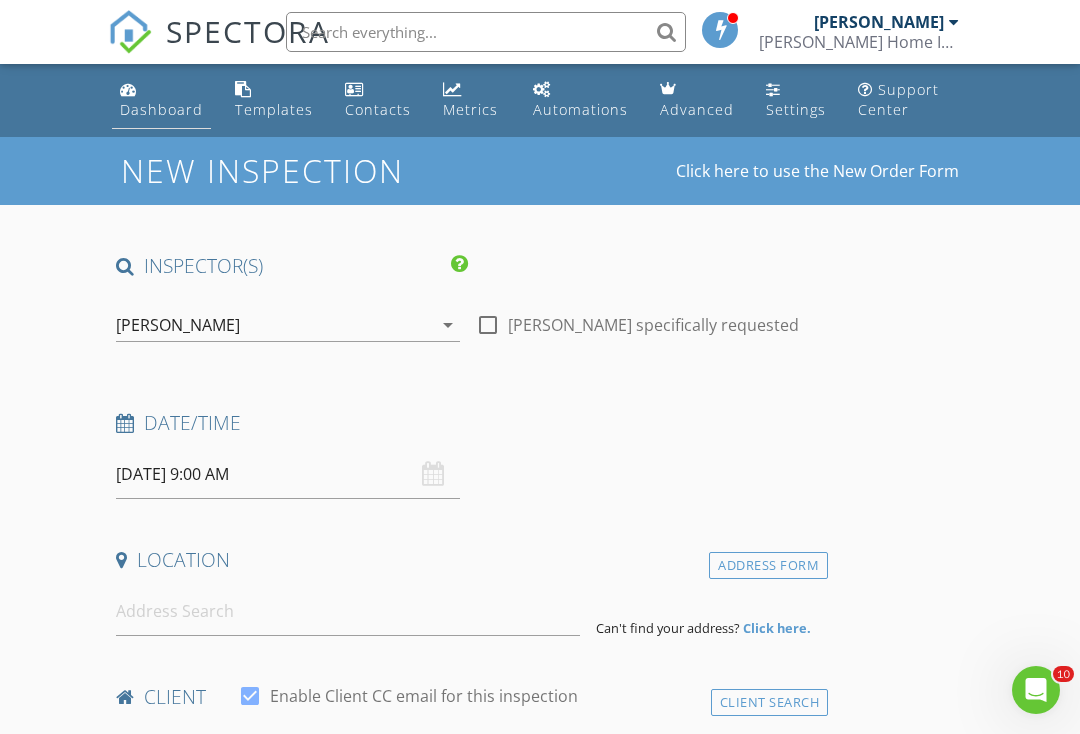 click on "Dashboard" at bounding box center (161, 109) 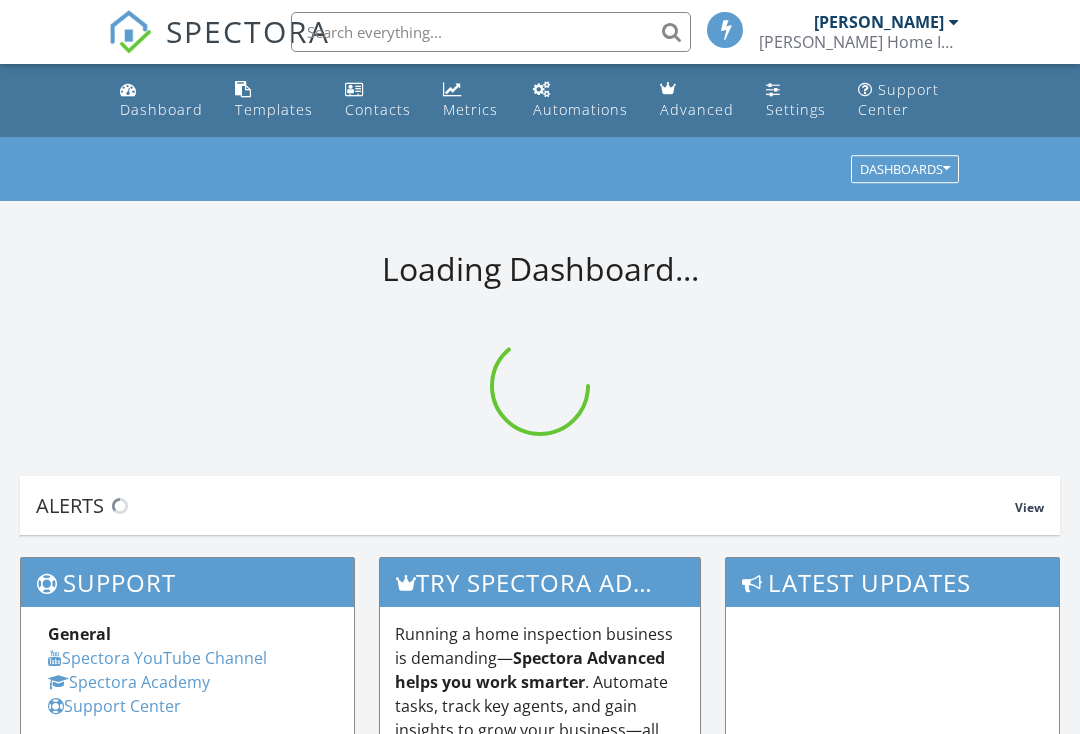 scroll, scrollTop: 0, scrollLeft: 0, axis: both 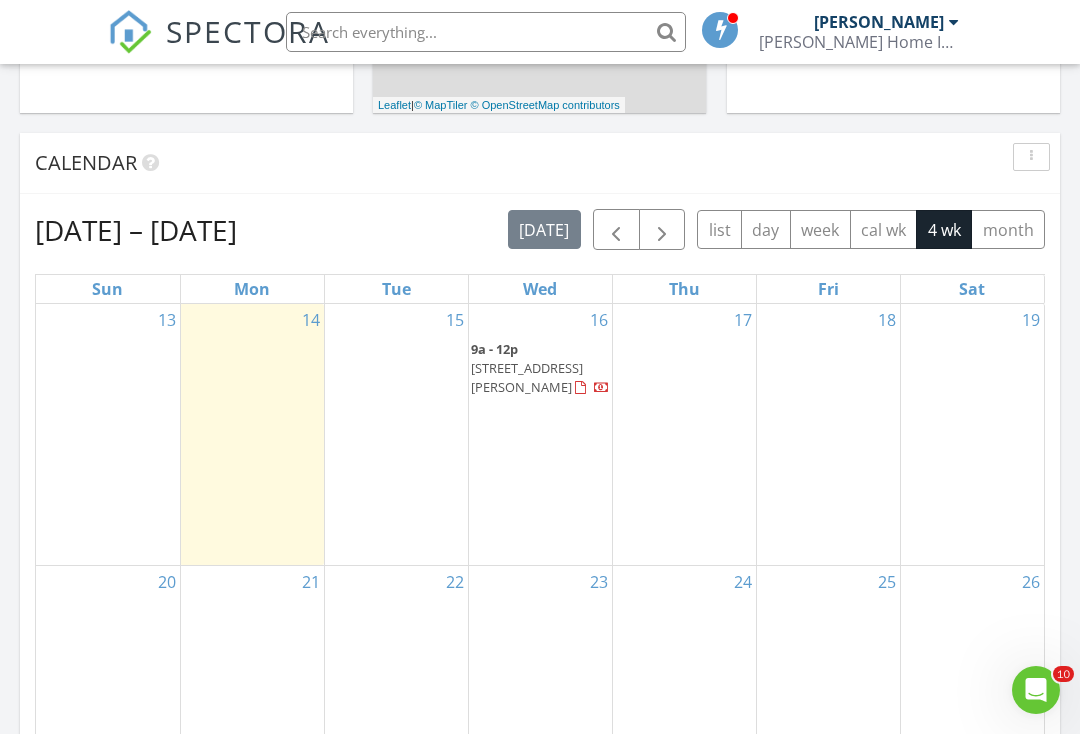 drag, startPoint x: 1071, startPoint y: 124, endPoint x: 1103, endPoint y: 349, distance: 227.26416 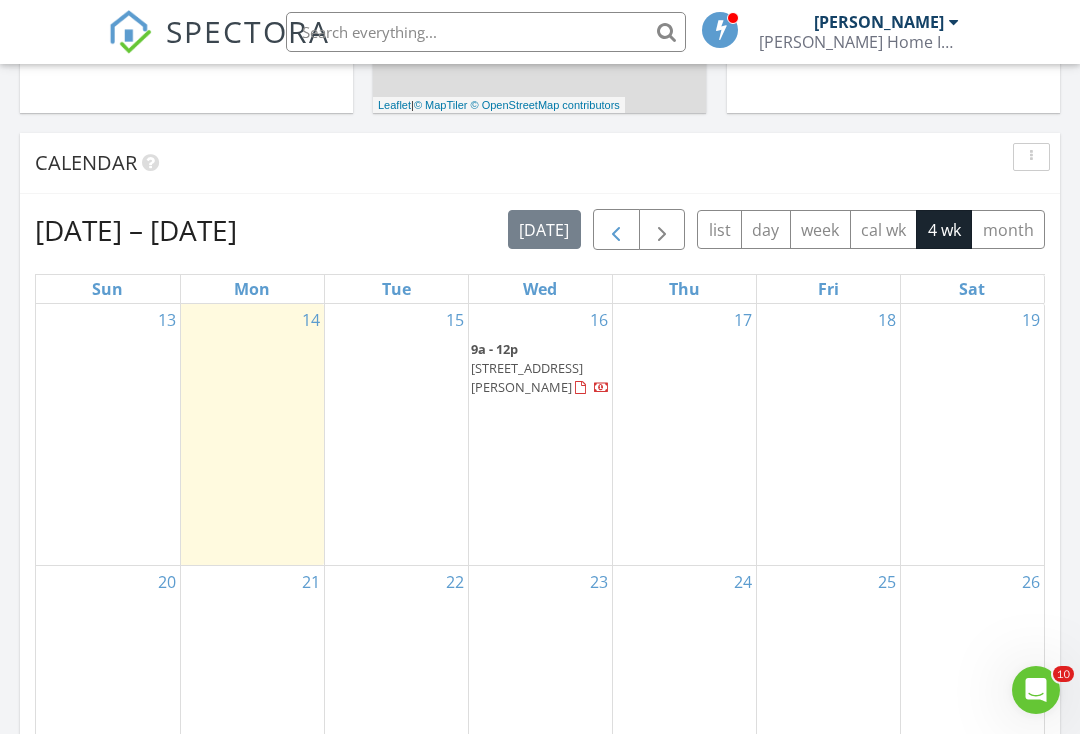 click at bounding box center (616, 230) 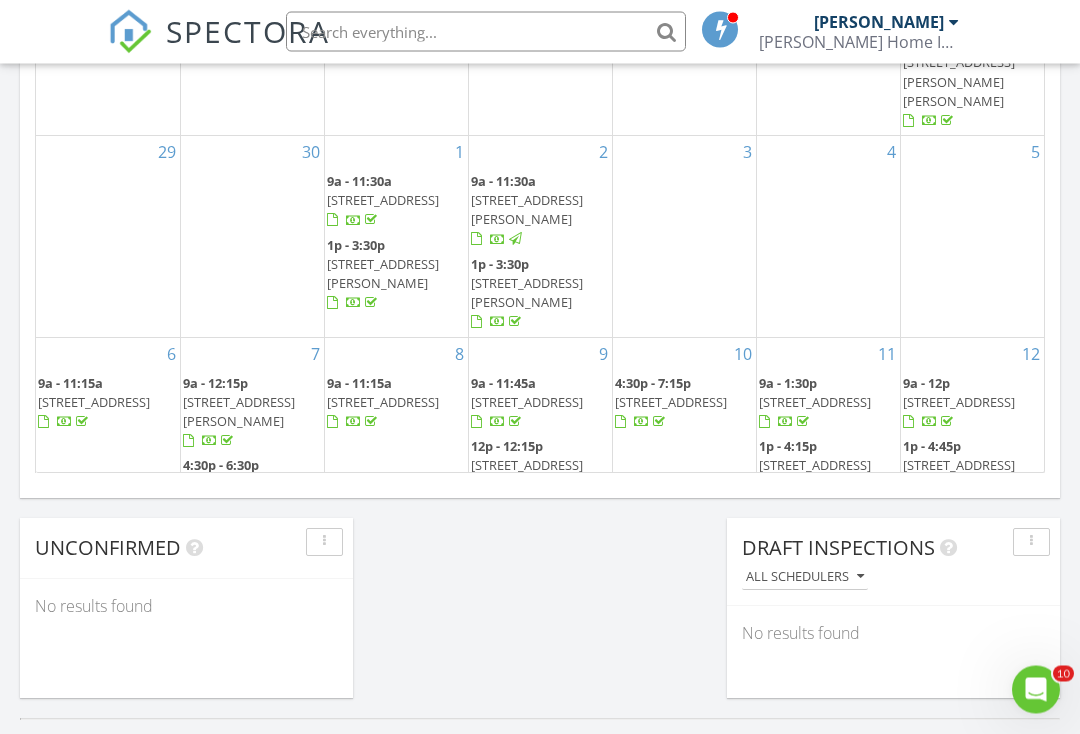 drag, startPoint x: 1073, startPoint y: 262, endPoint x: 1079, endPoint y: 410, distance: 148.12157 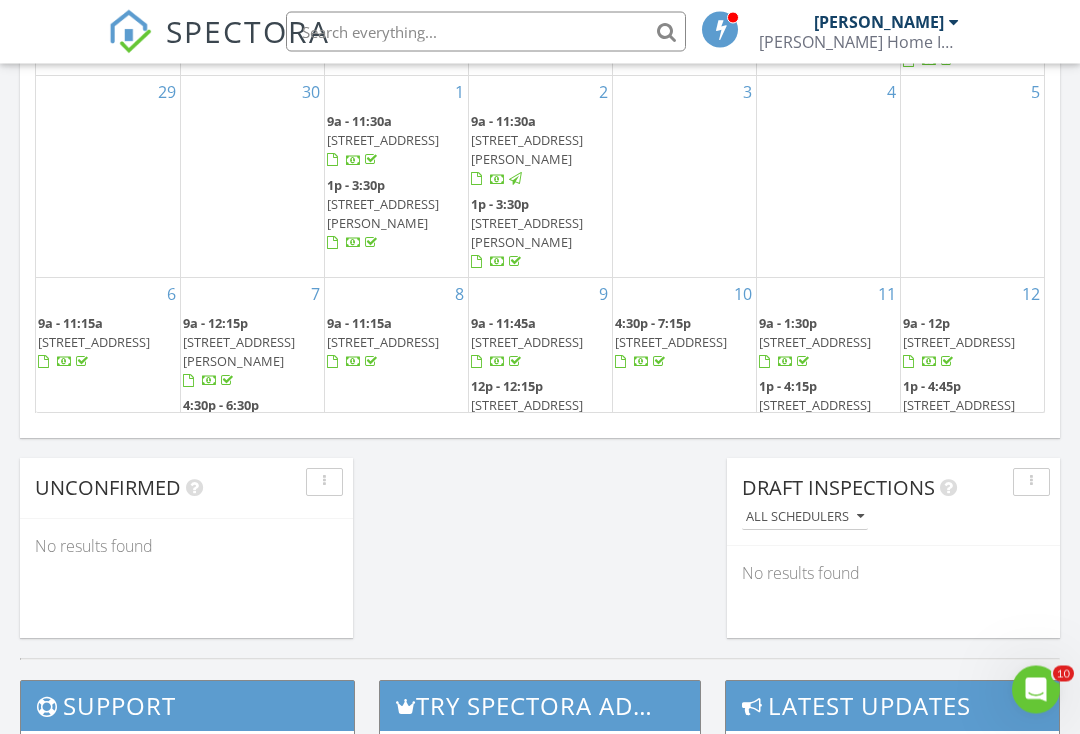 scroll, scrollTop: 1609, scrollLeft: 0, axis: vertical 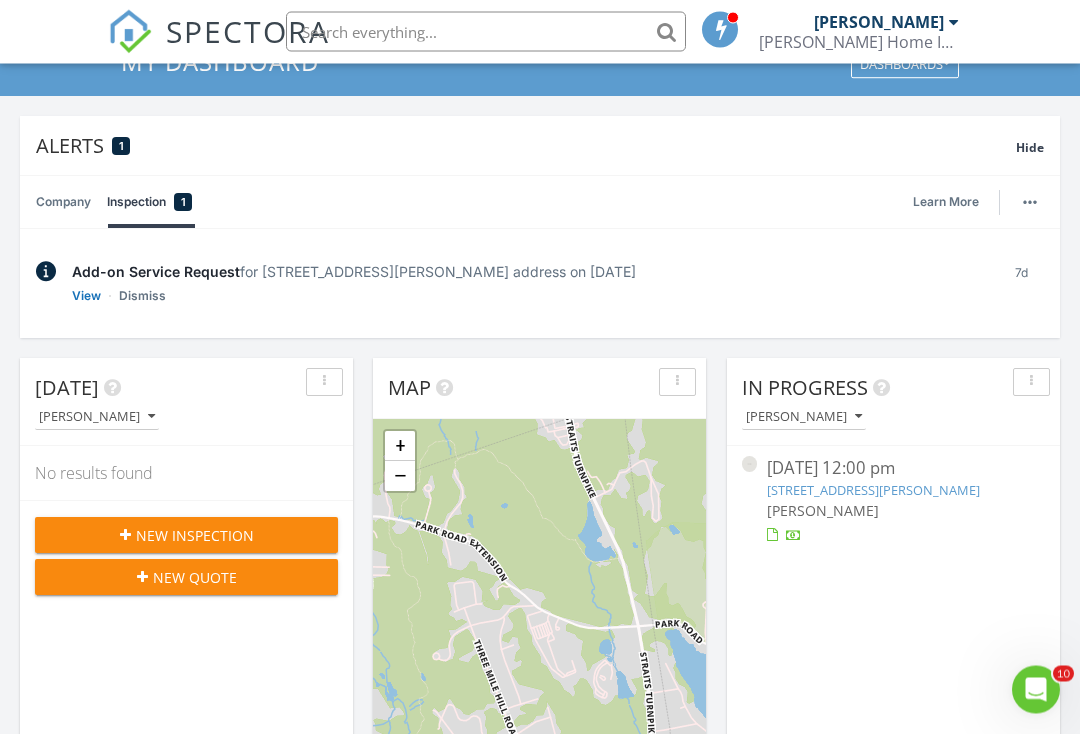 drag, startPoint x: 1073, startPoint y: 442, endPoint x: 1058, endPoint y: 94, distance: 348.32312 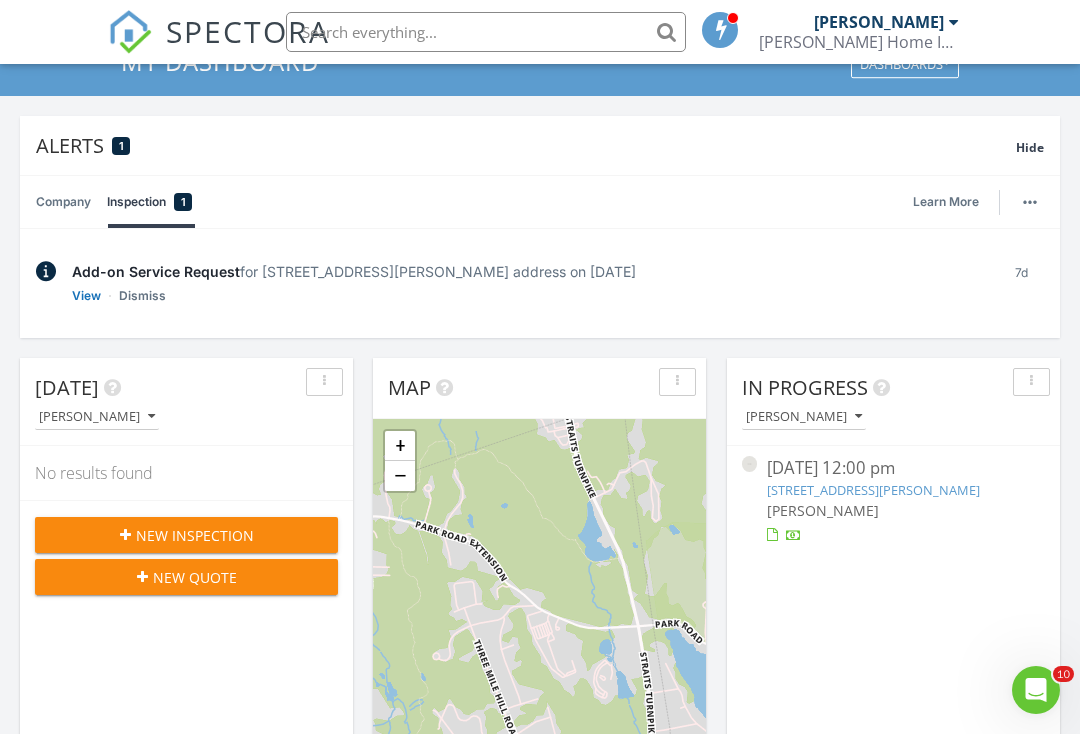 scroll, scrollTop: 0, scrollLeft: 0, axis: both 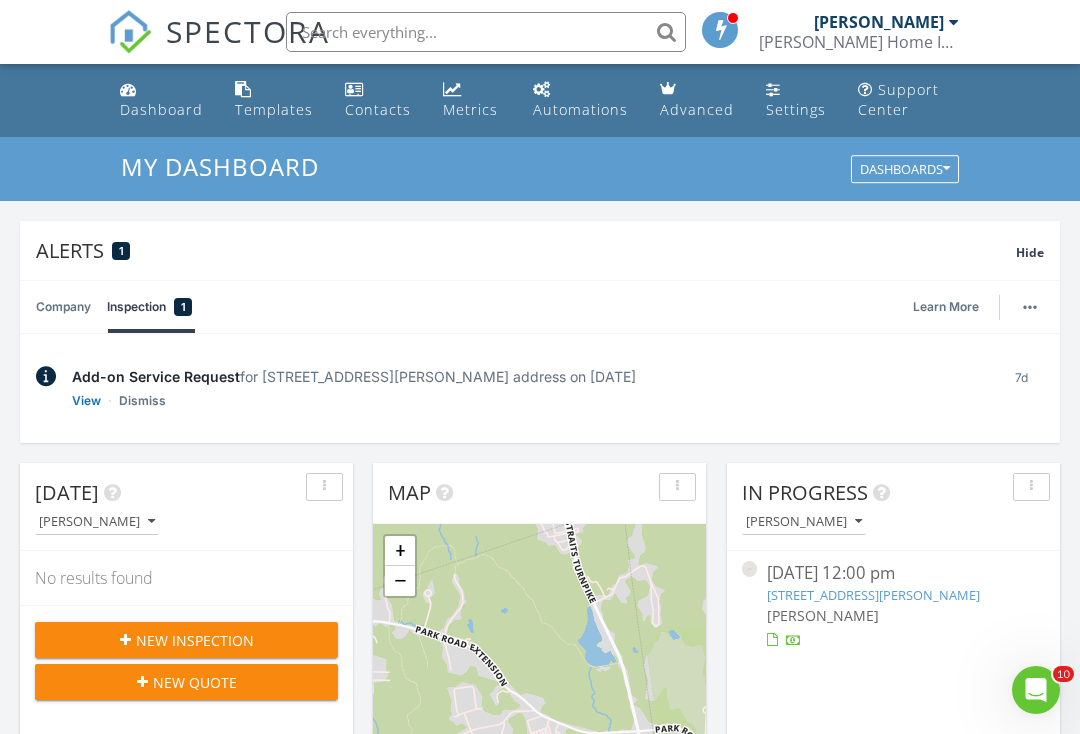 drag, startPoint x: 1072, startPoint y: 98, endPoint x: 1069, endPoint y: 42, distance: 56.0803 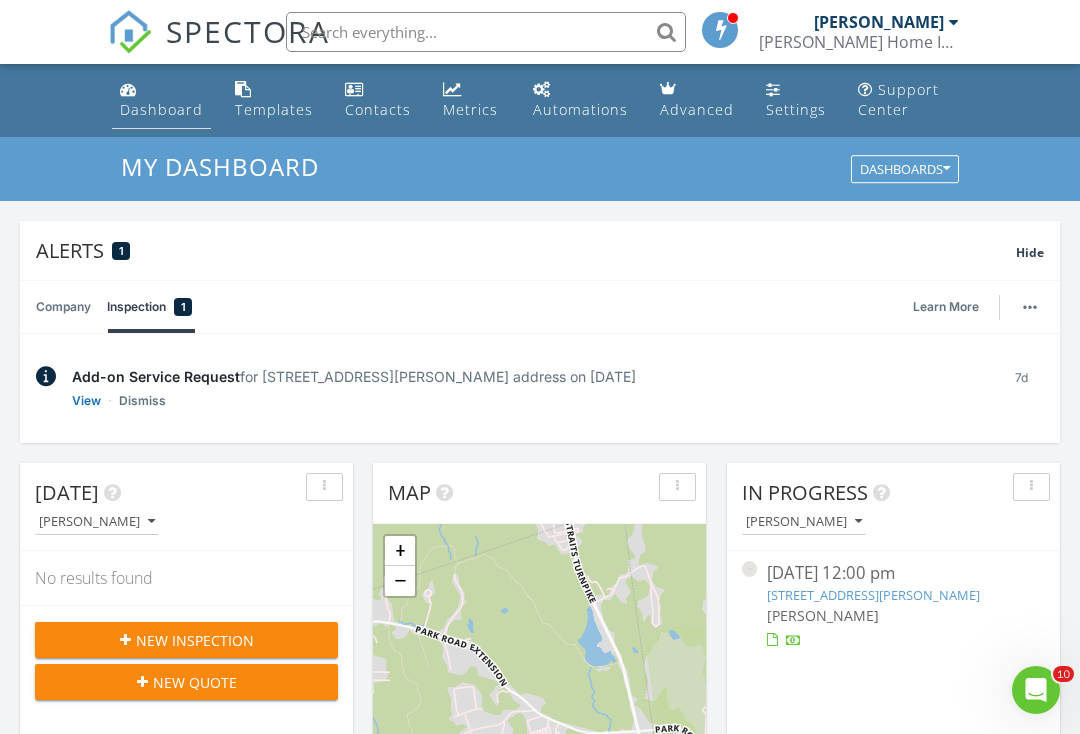 click on "Dashboard" at bounding box center (161, 109) 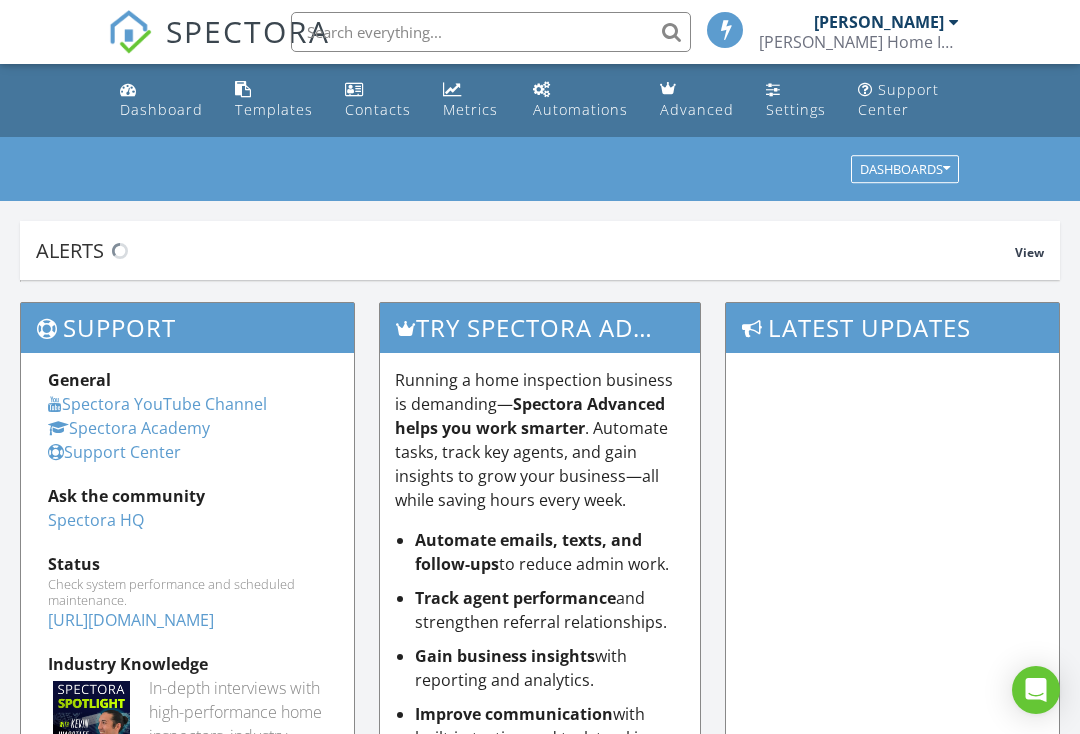 scroll, scrollTop: 0, scrollLeft: 0, axis: both 